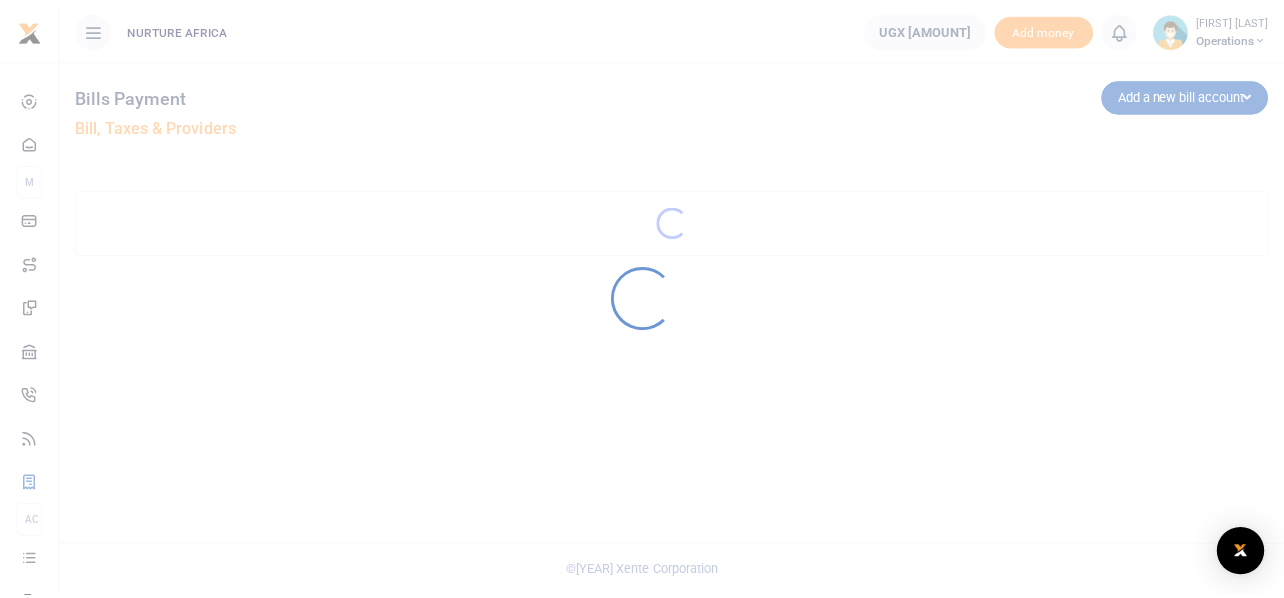 scroll, scrollTop: 0, scrollLeft: 0, axis: both 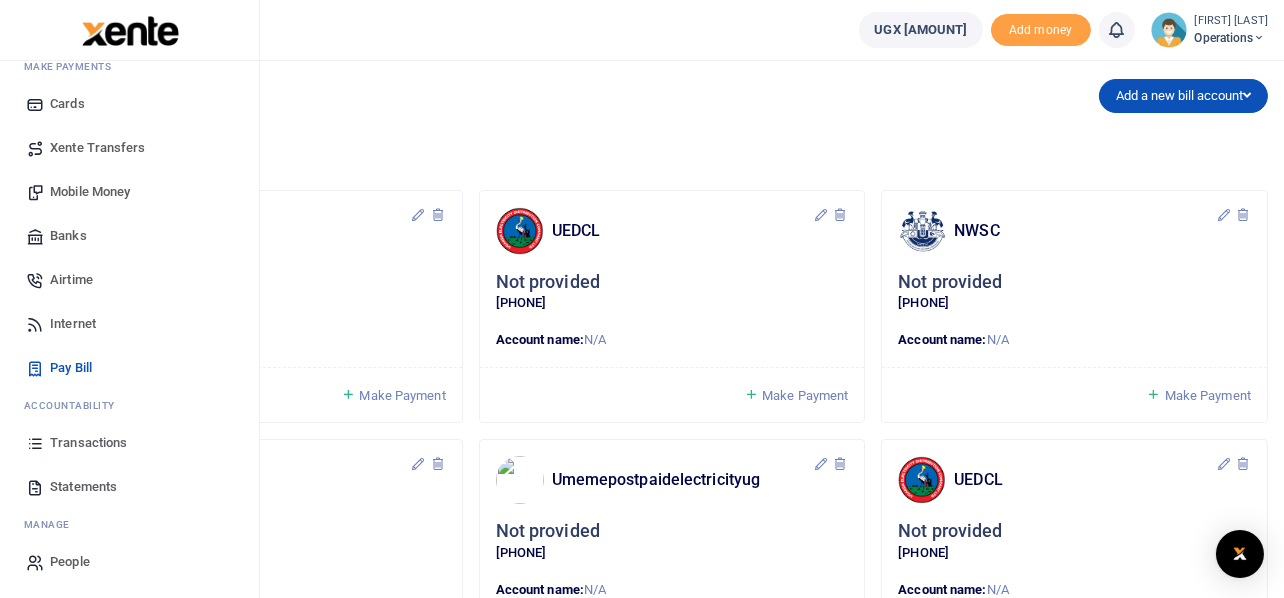 click on "Transactions" at bounding box center [88, 443] 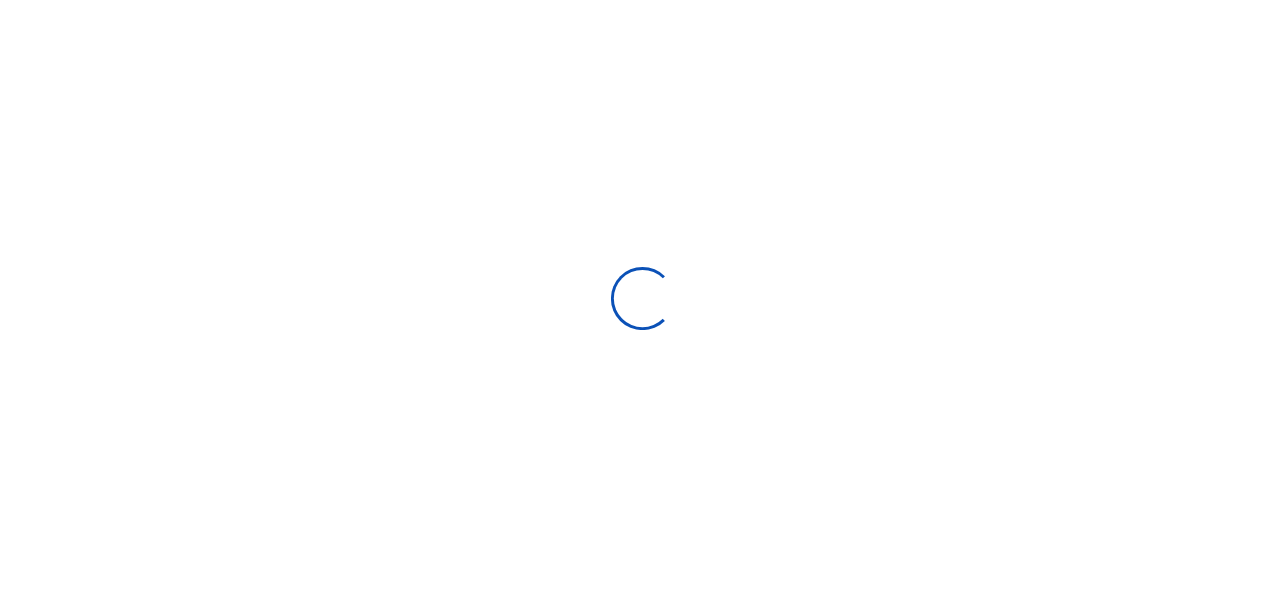 scroll, scrollTop: 0, scrollLeft: 0, axis: both 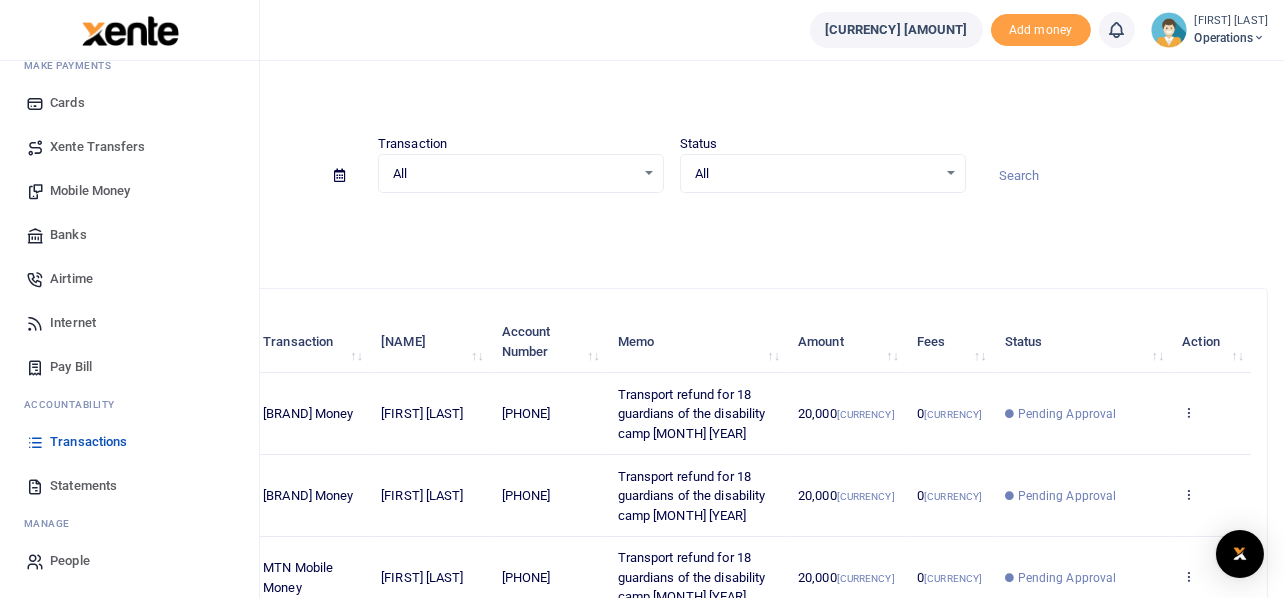 click on "Mobile Money" at bounding box center (90, 191) 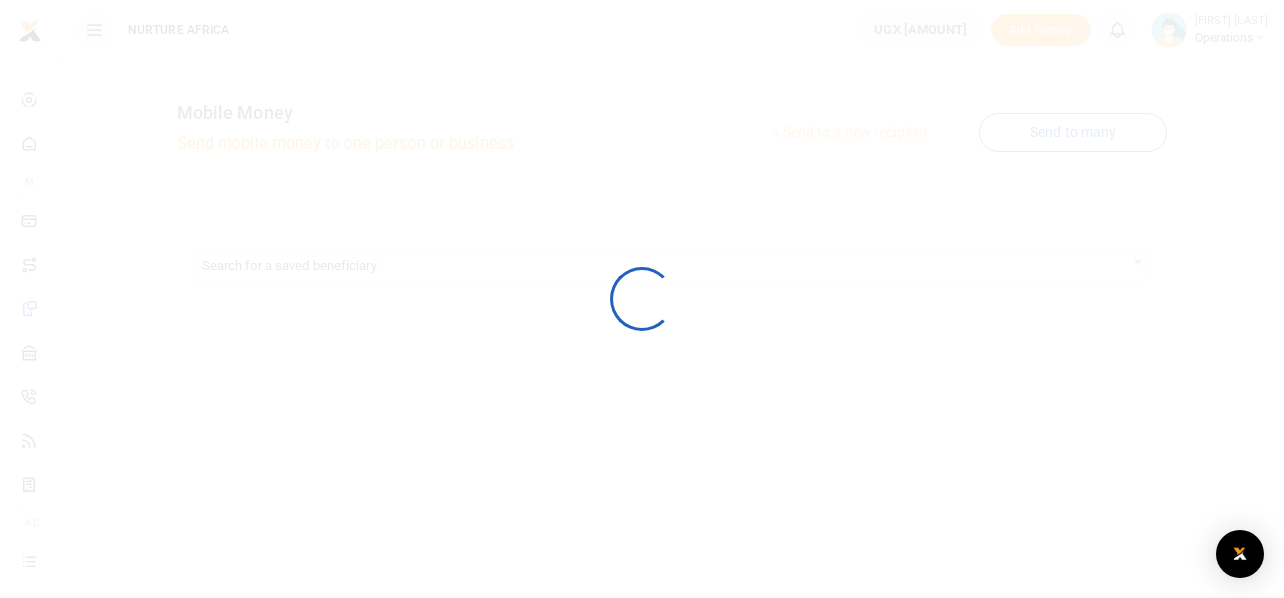 scroll, scrollTop: 0, scrollLeft: 0, axis: both 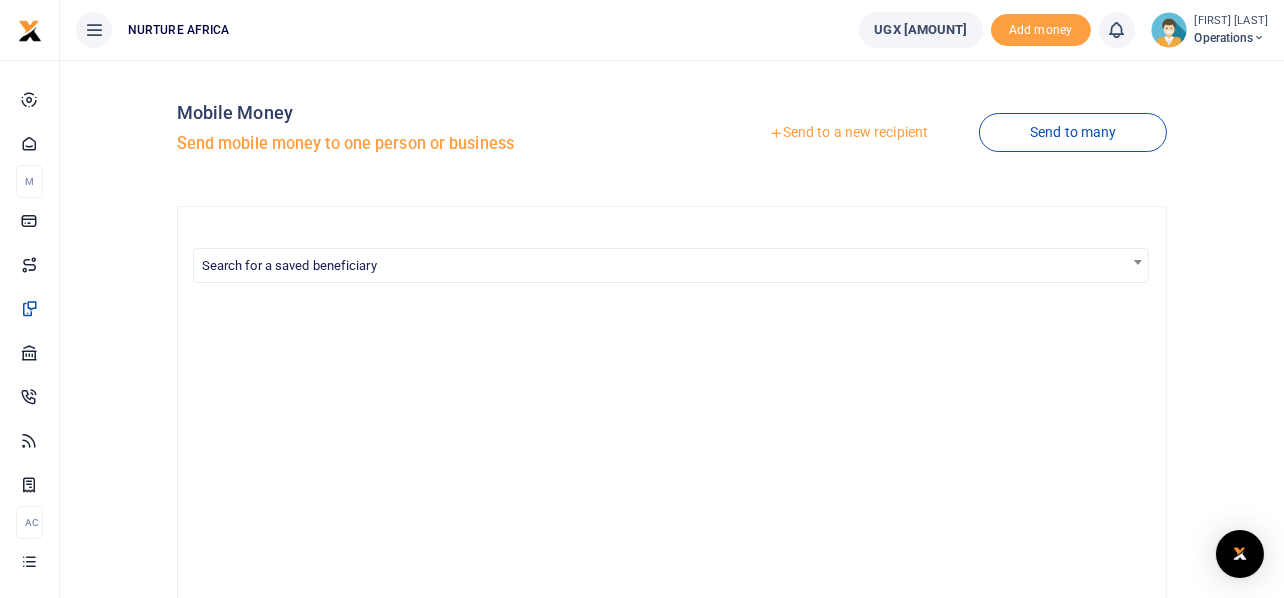 click on "Send to a new recipient" at bounding box center (848, 133) 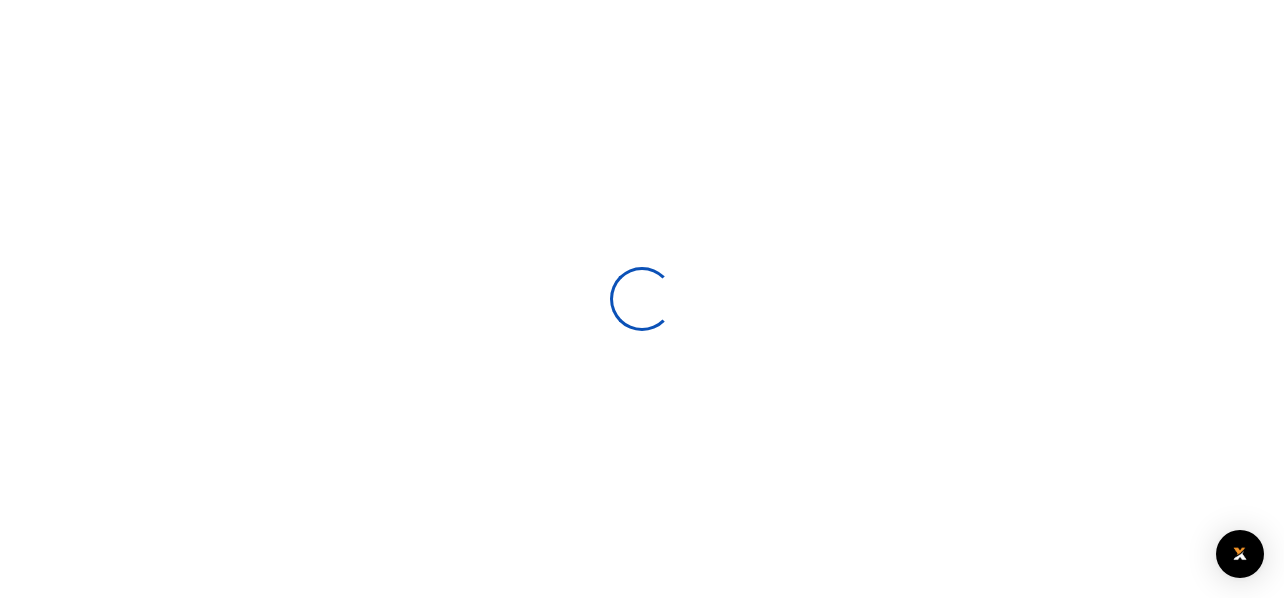 scroll, scrollTop: 0, scrollLeft: 0, axis: both 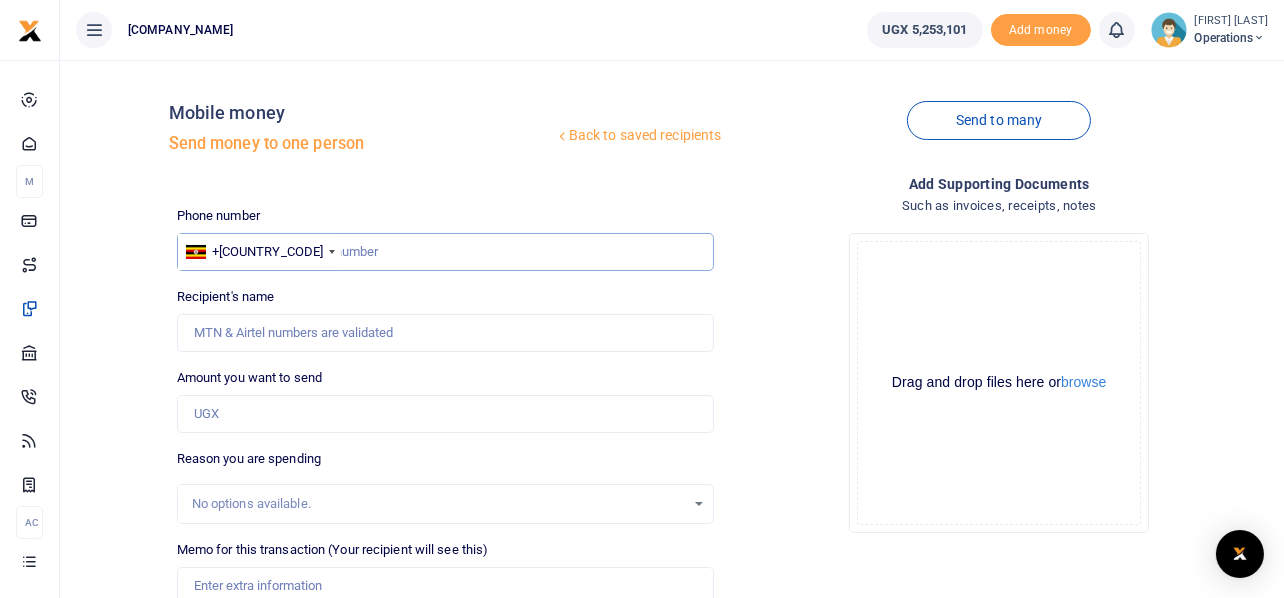 click at bounding box center [446, 252] 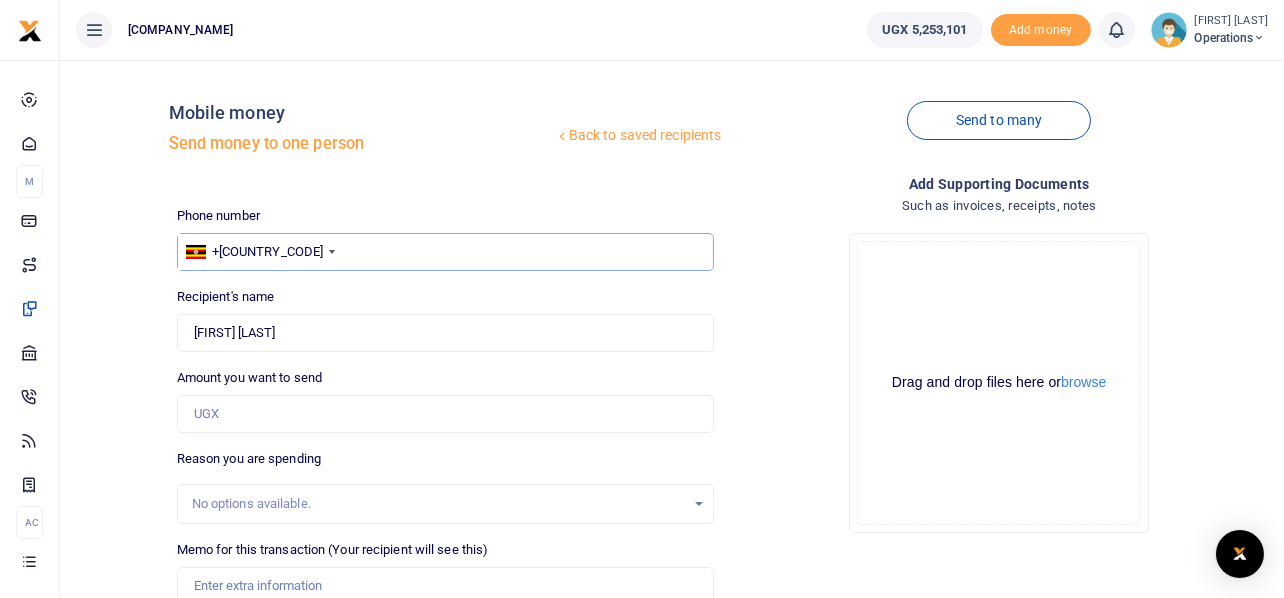 type on "256785614485" 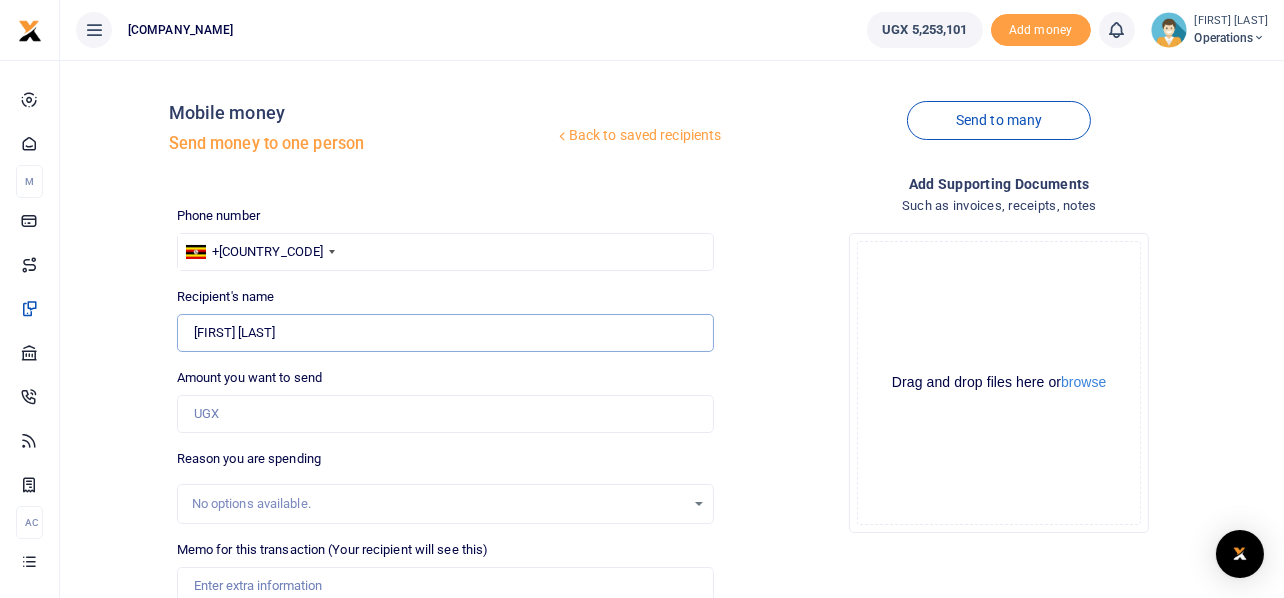 drag, startPoint x: 305, startPoint y: 324, endPoint x: 172, endPoint y: 319, distance: 133.09395 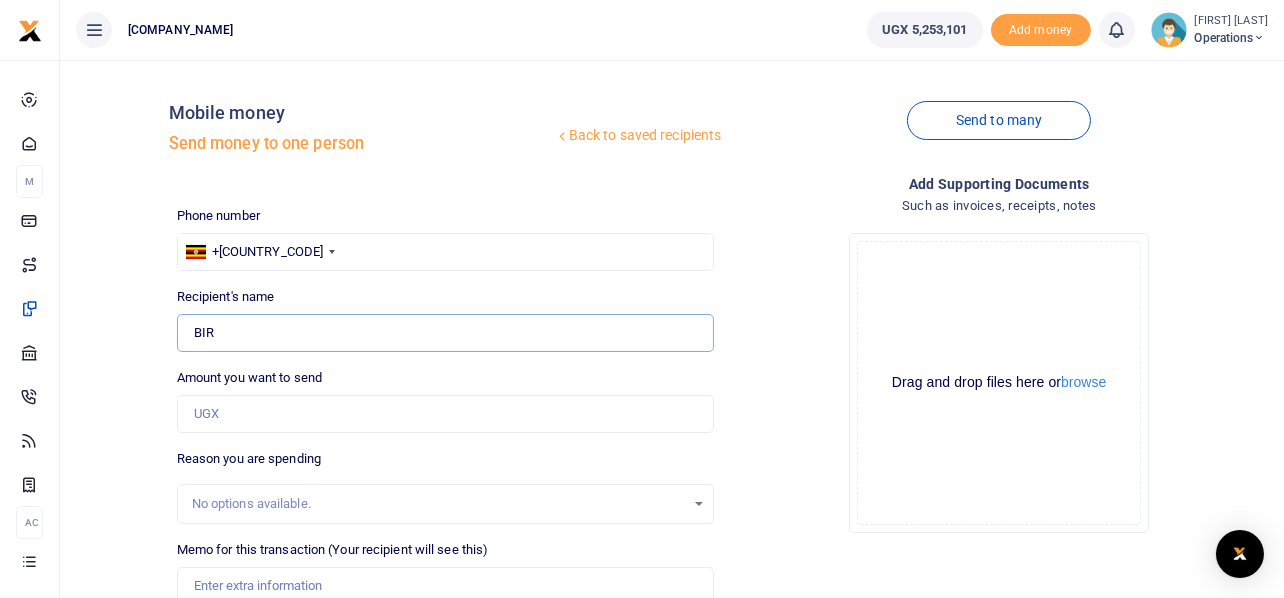 type on "Birungi Joseph" 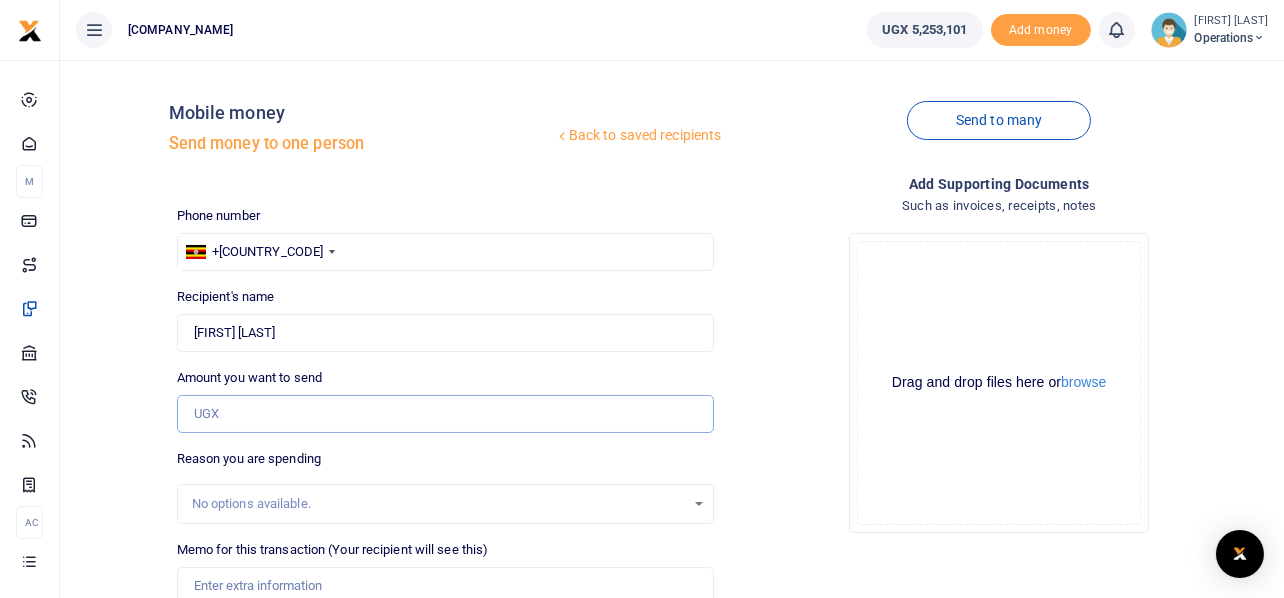 click on "Amount you want to send" at bounding box center [446, 414] 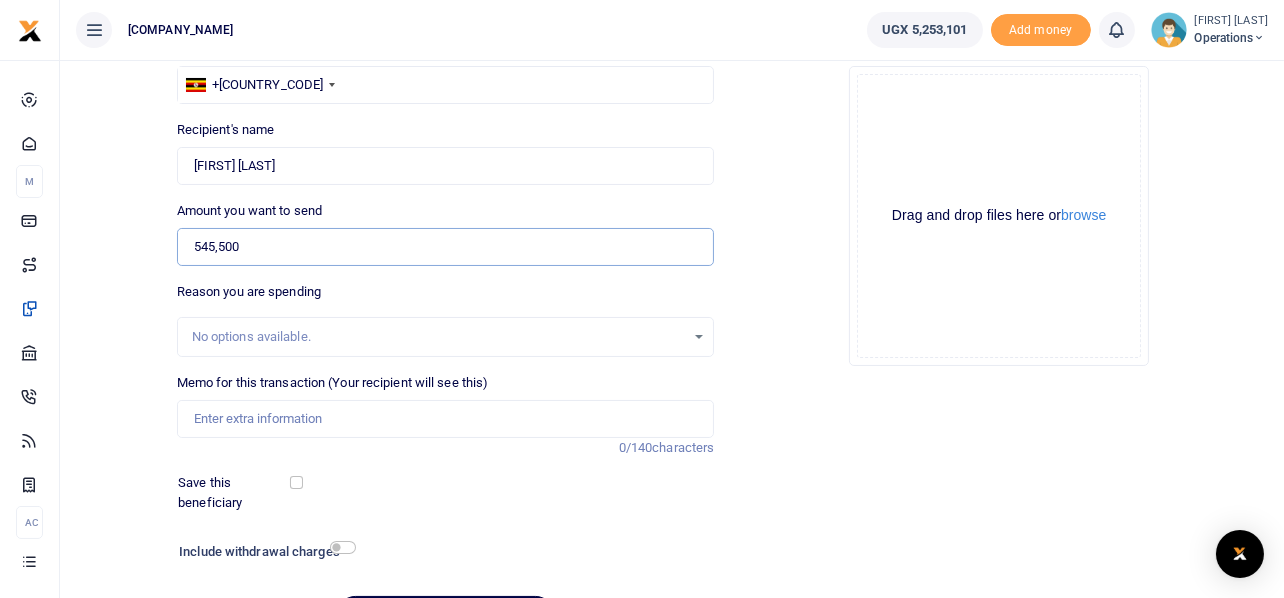 scroll, scrollTop: 185, scrollLeft: 0, axis: vertical 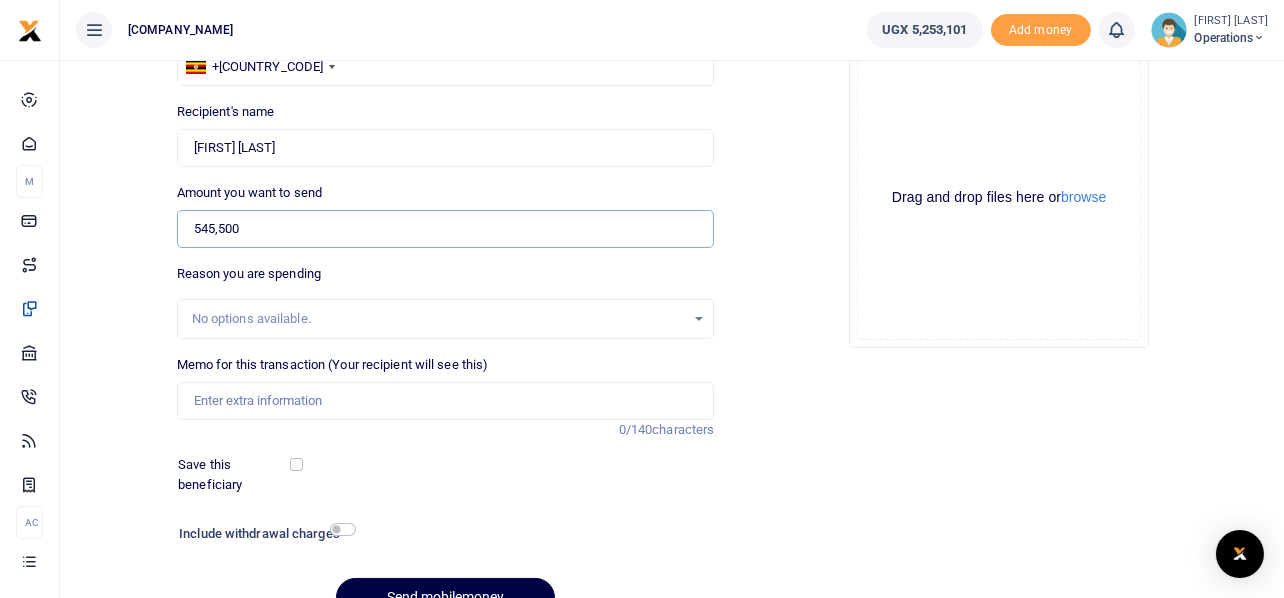 type on "545,500" 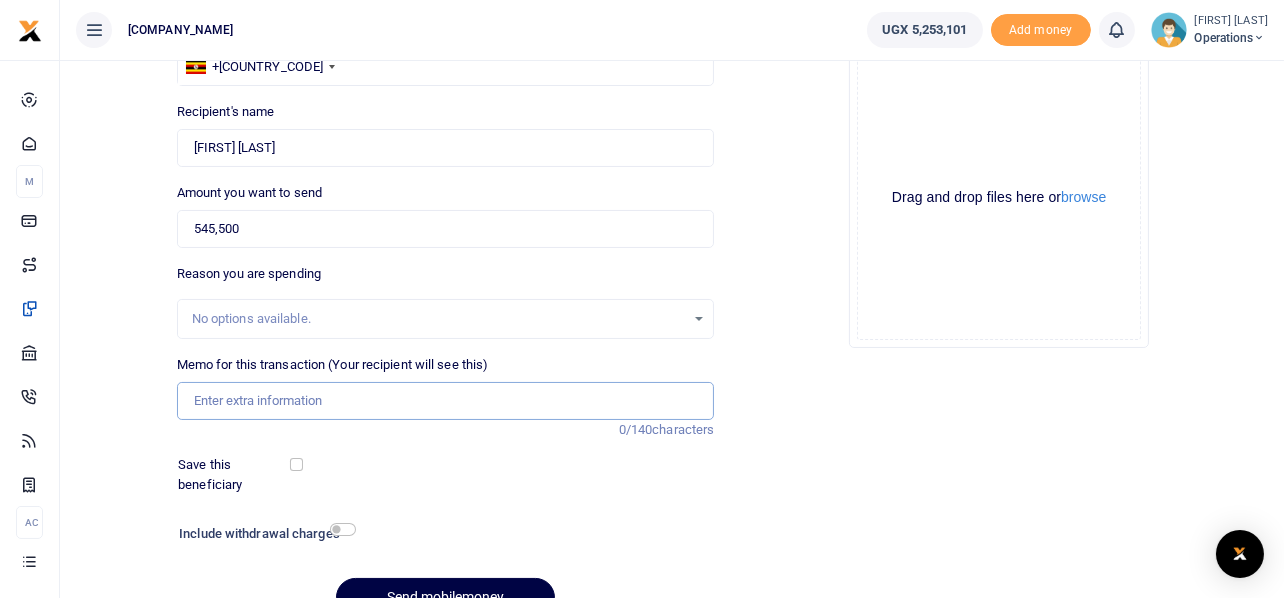click on "Memo for this transaction (Your recipient will see this)" at bounding box center [446, 401] 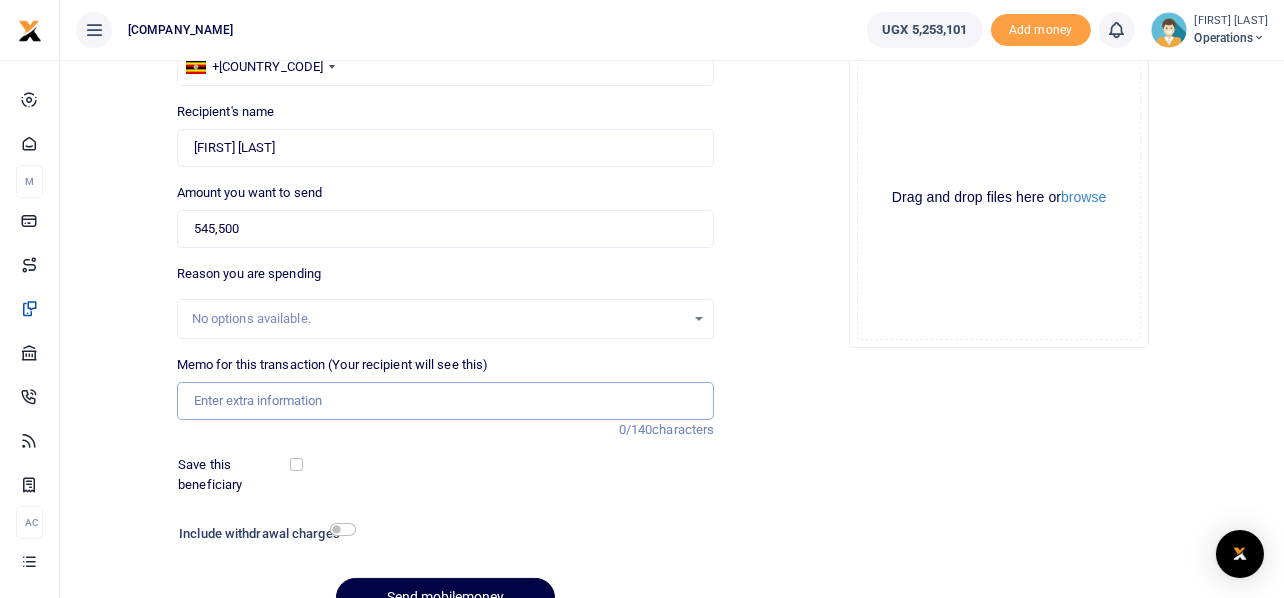 paste on "Payment for staff salary for the month of May 2025" 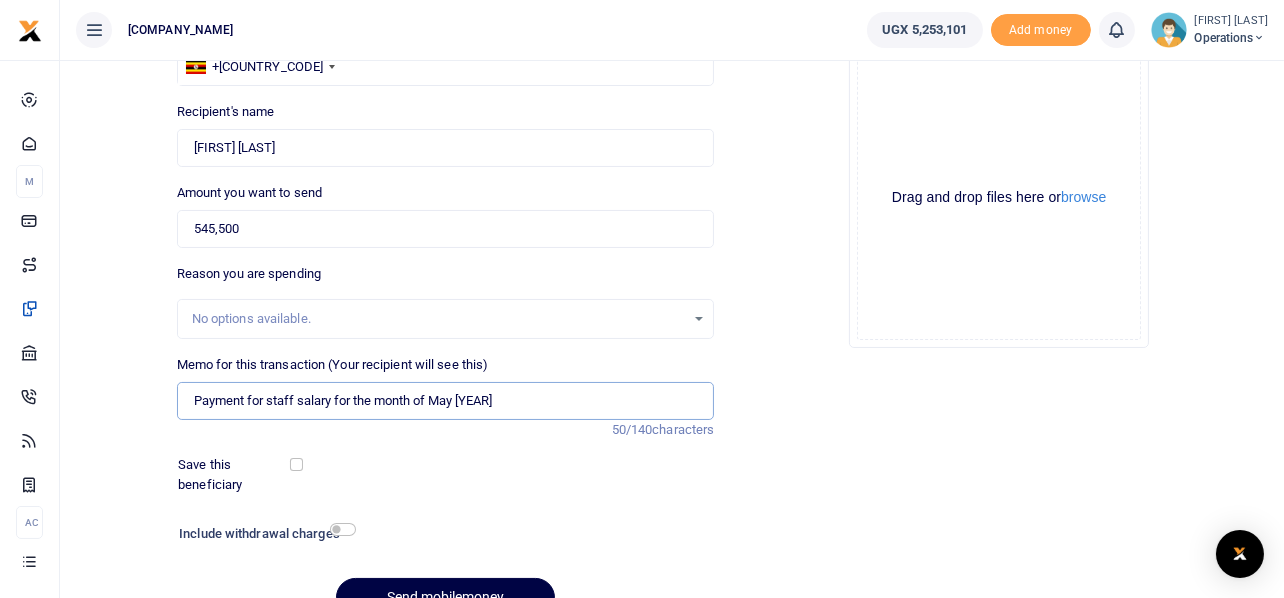 click on "Payment for staff salary for the month of May 2025" at bounding box center (446, 401) 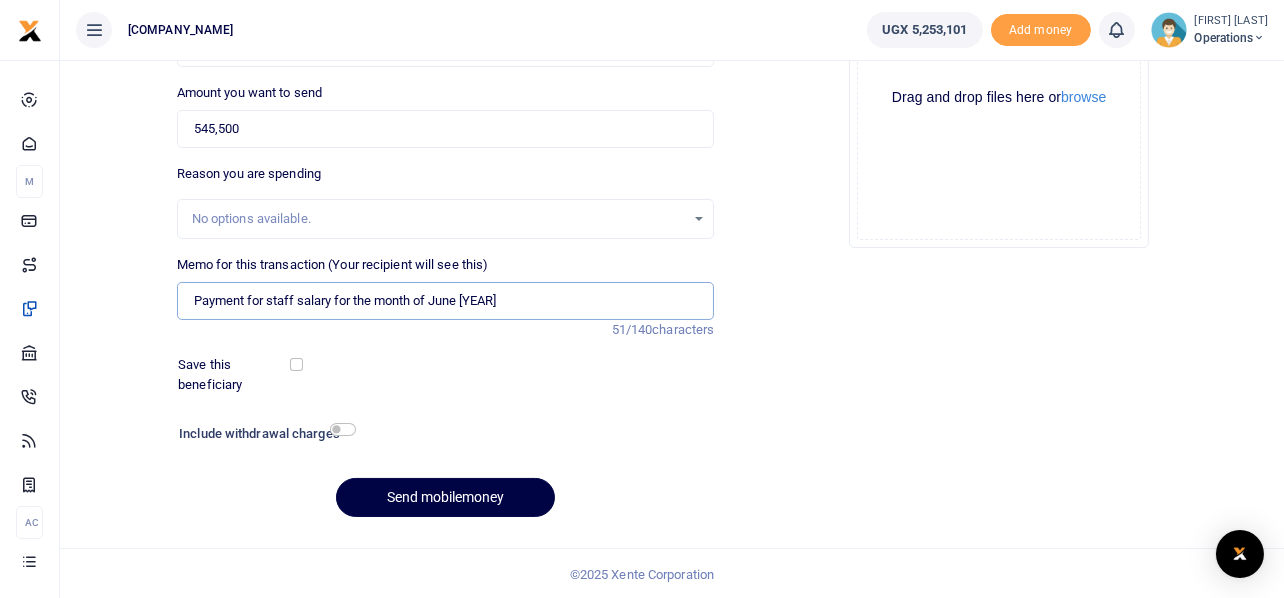 scroll, scrollTop: 287, scrollLeft: 0, axis: vertical 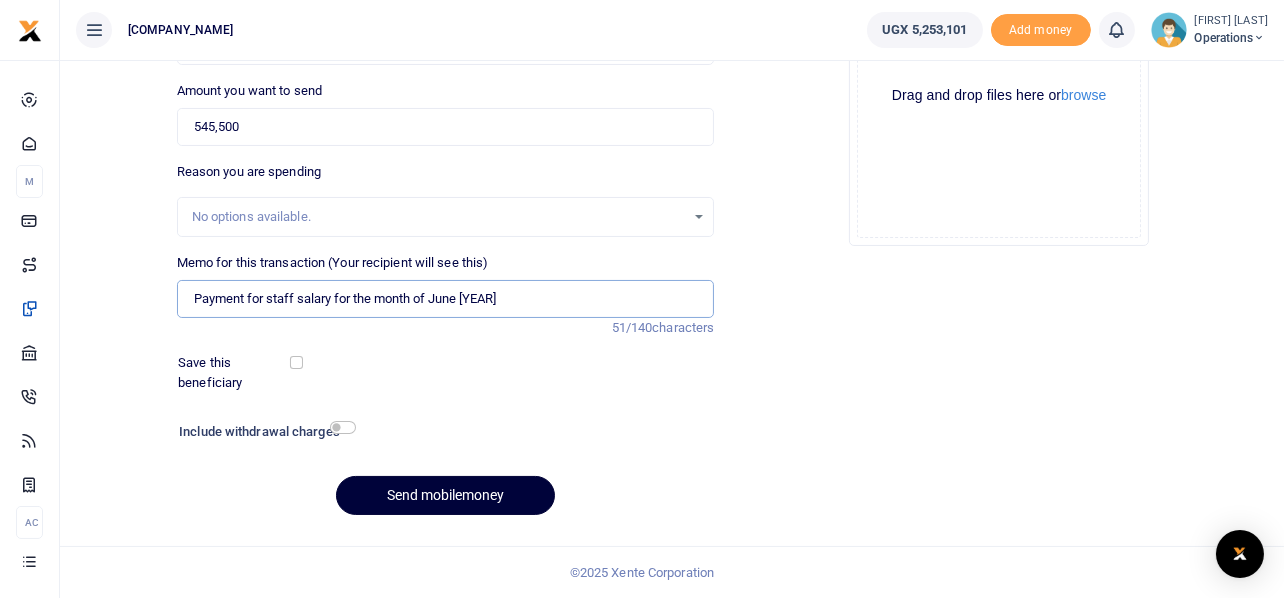 type on "Payment for staff salary for the month of June 2025" 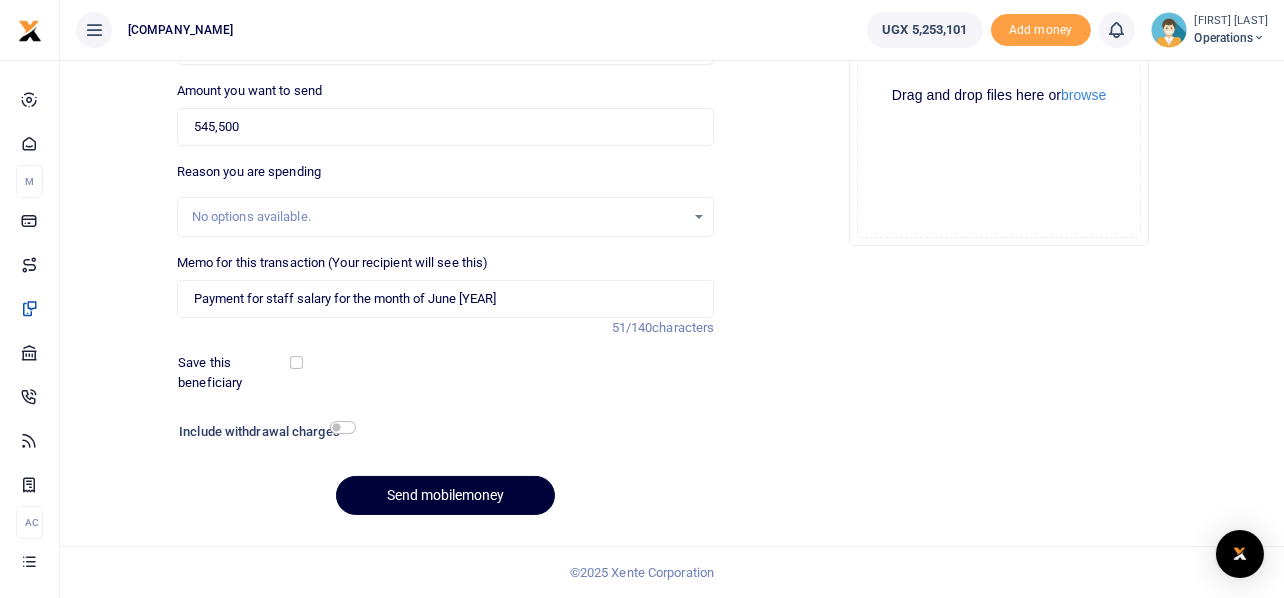 click on "Send mobilemoney" at bounding box center [445, 495] 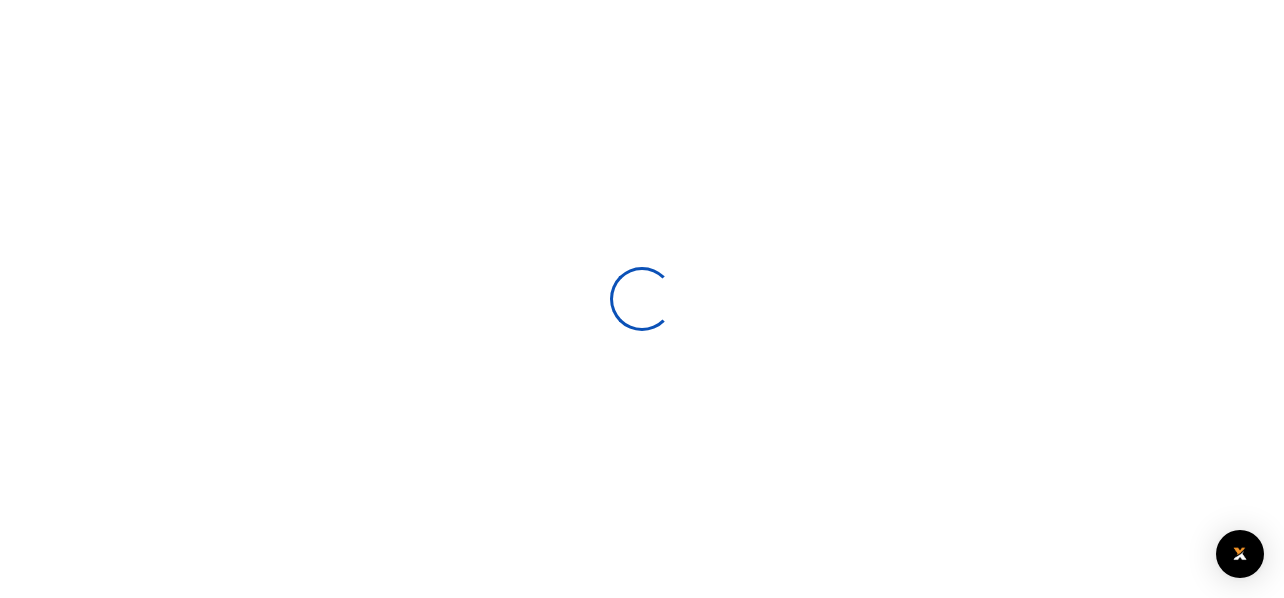 scroll, scrollTop: 285, scrollLeft: 0, axis: vertical 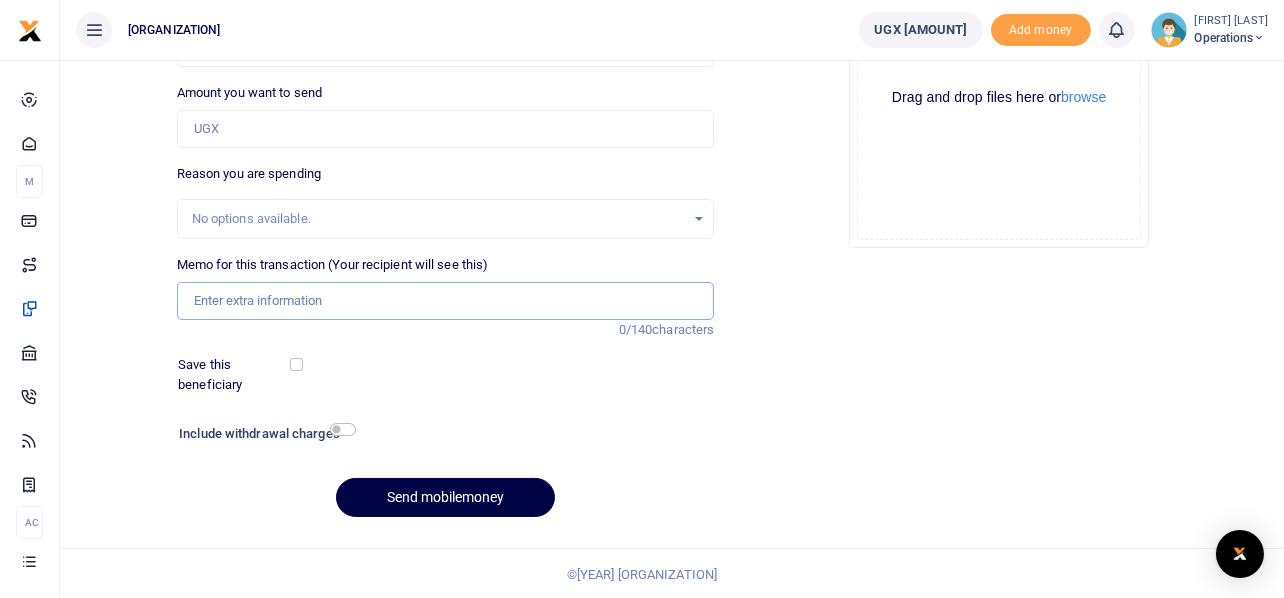 click on "Memo for this transaction (Your recipient will see this)" at bounding box center (446, 301) 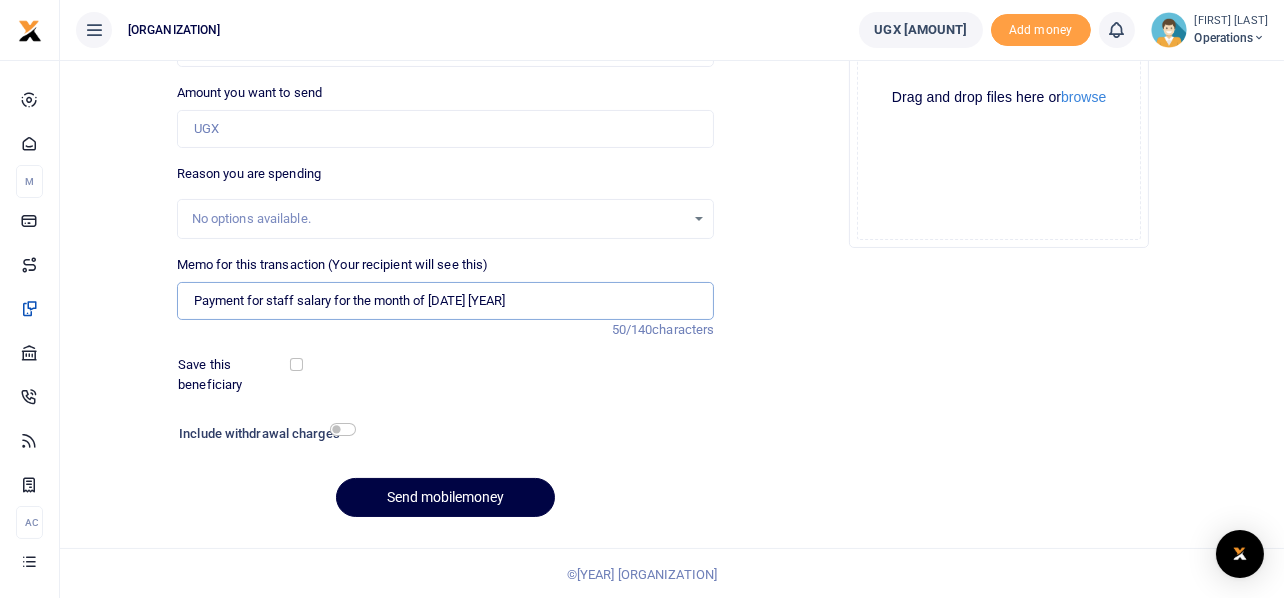 click on "Payment for staff salary for the month of May 2025" at bounding box center (446, 301) 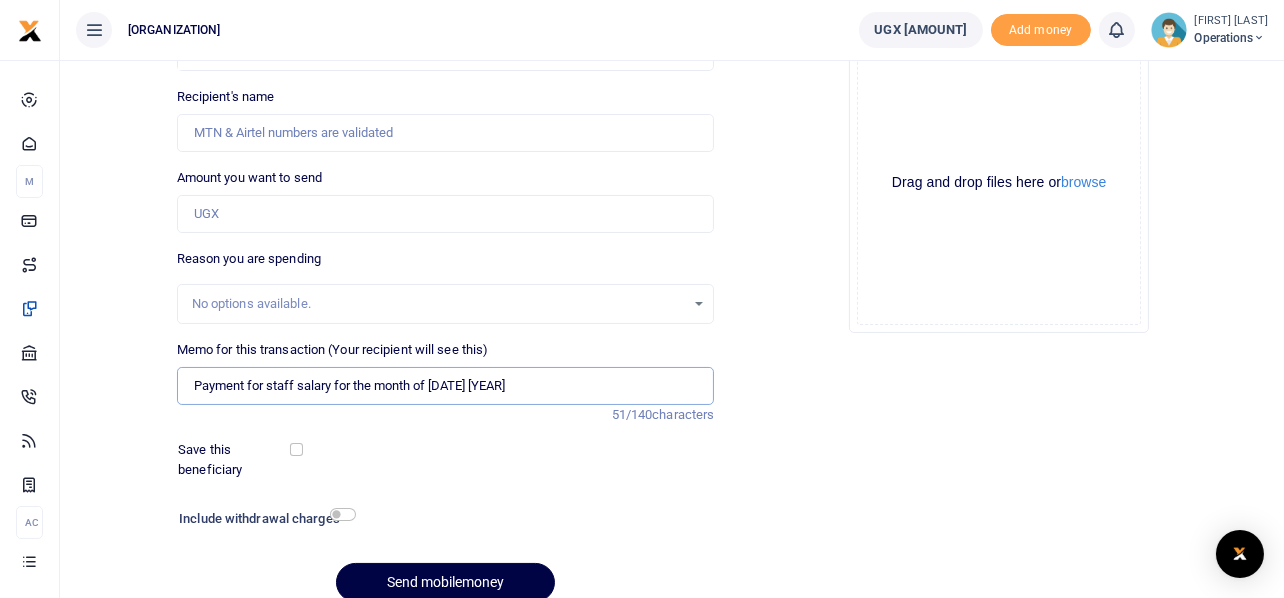scroll, scrollTop: 199, scrollLeft: 0, axis: vertical 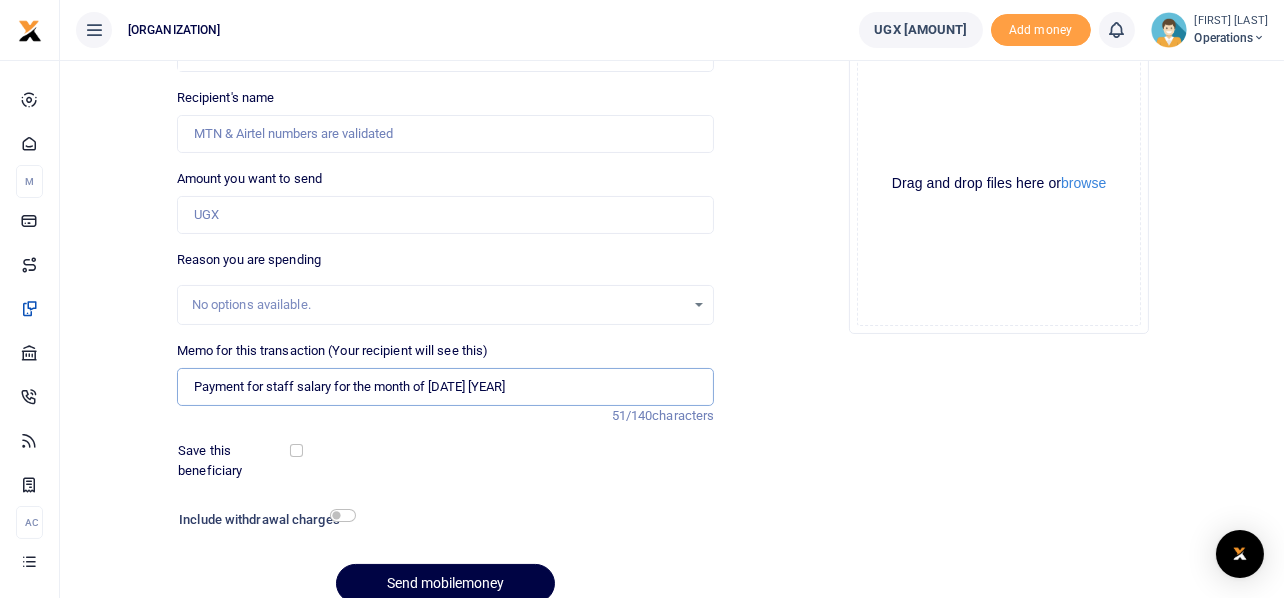 type on "Payment for staff salary for the month of June 2025" 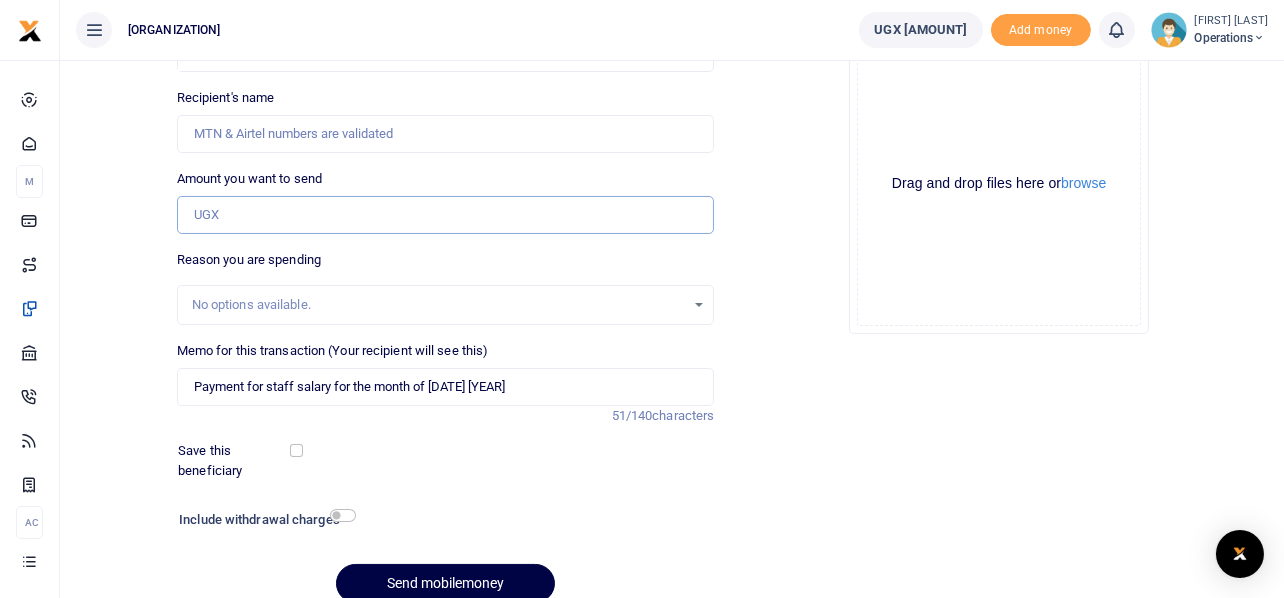 click on "Amount you want to send" at bounding box center (446, 215) 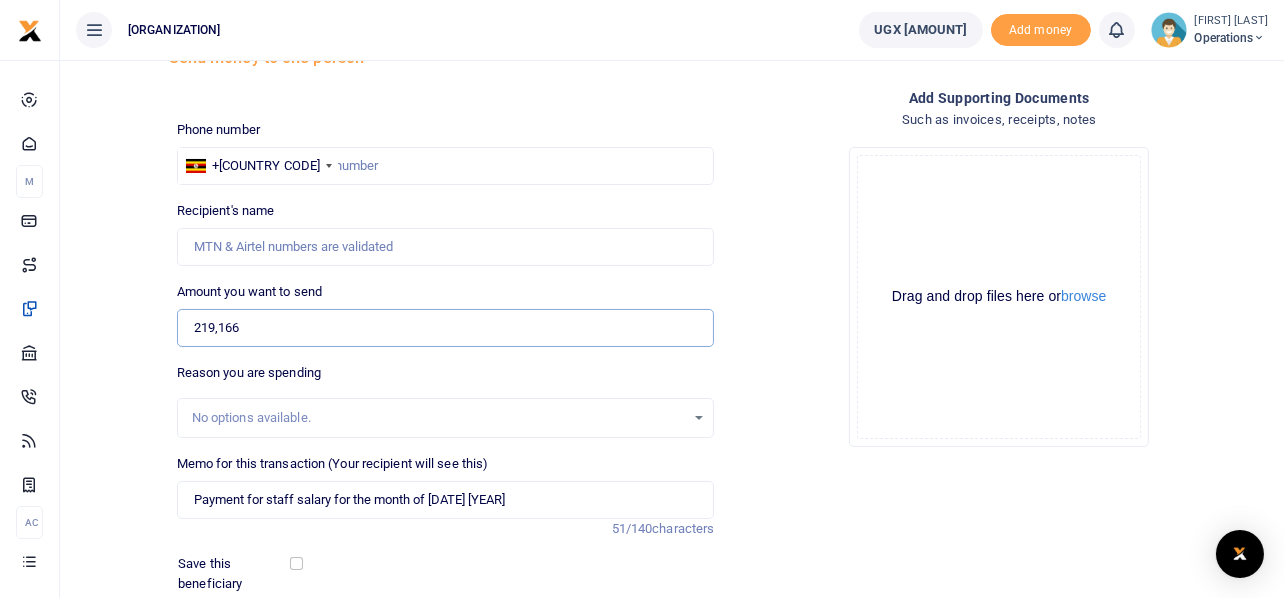 scroll, scrollTop: 79, scrollLeft: 0, axis: vertical 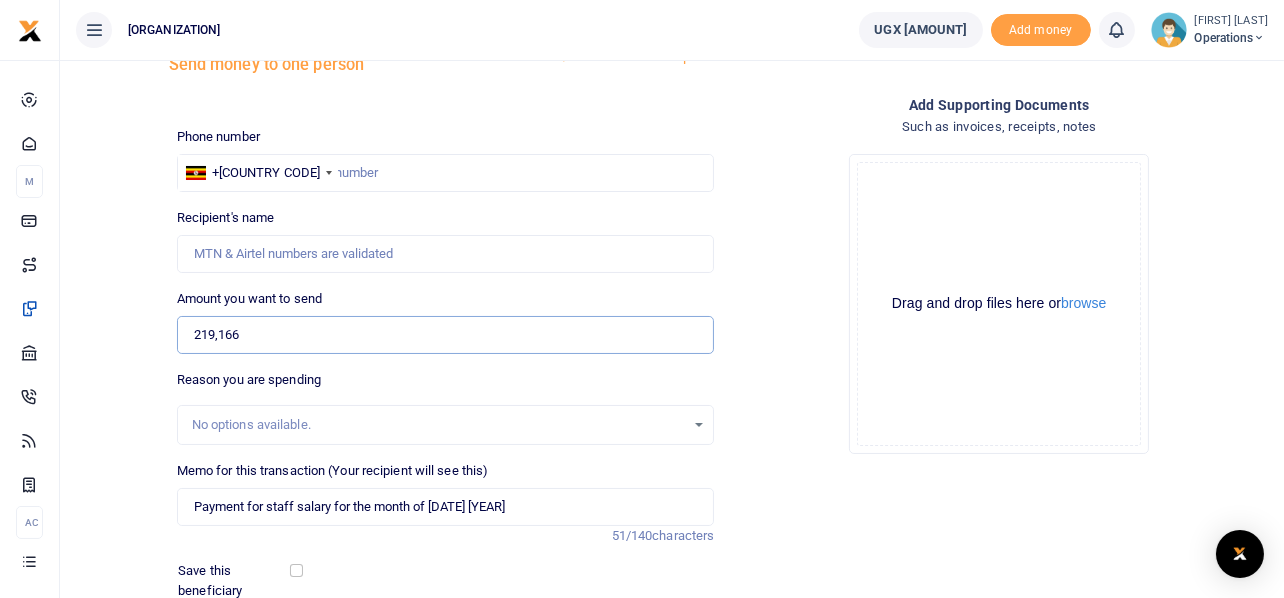 type on "219,166" 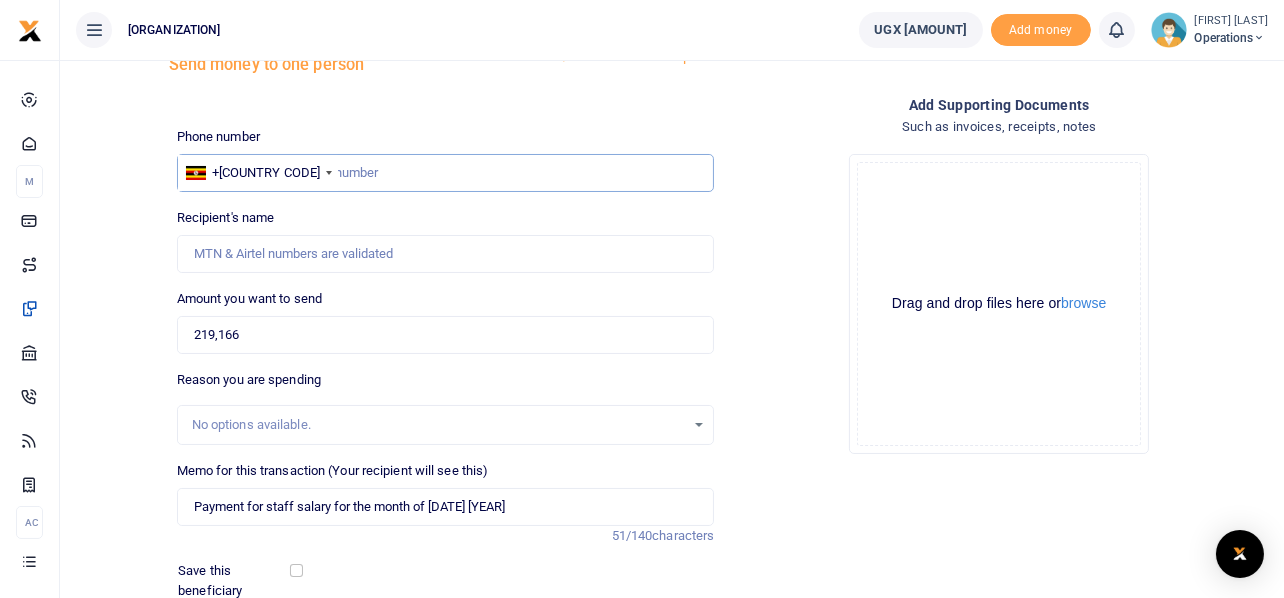 click at bounding box center [446, 173] 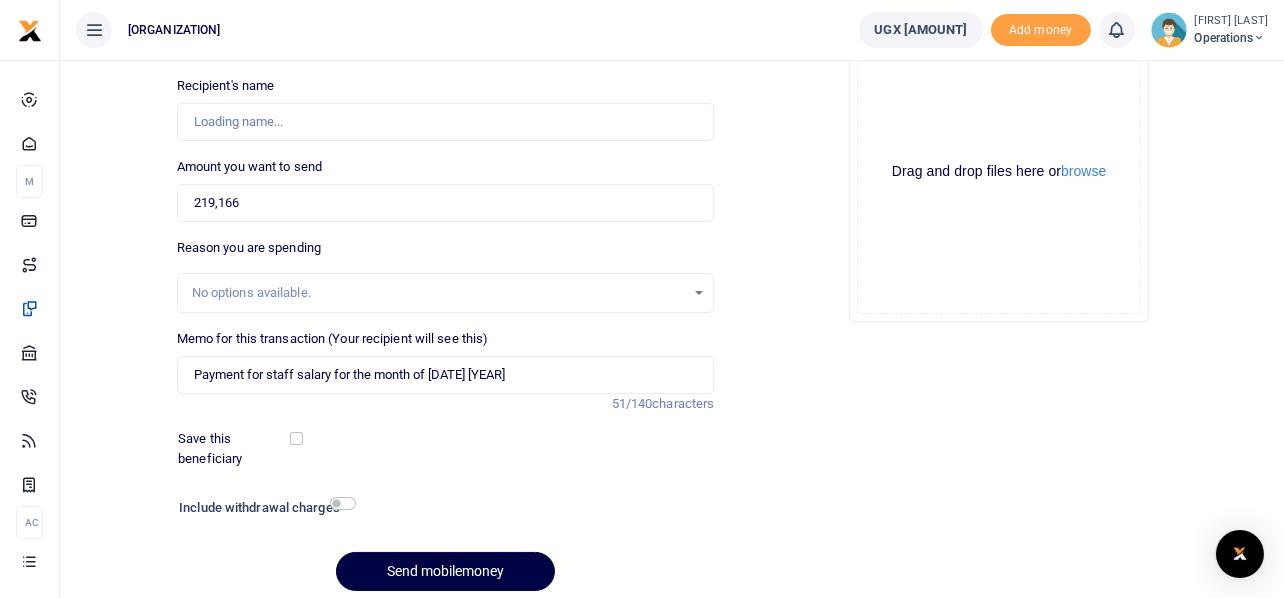 scroll, scrollTop: 223, scrollLeft: 0, axis: vertical 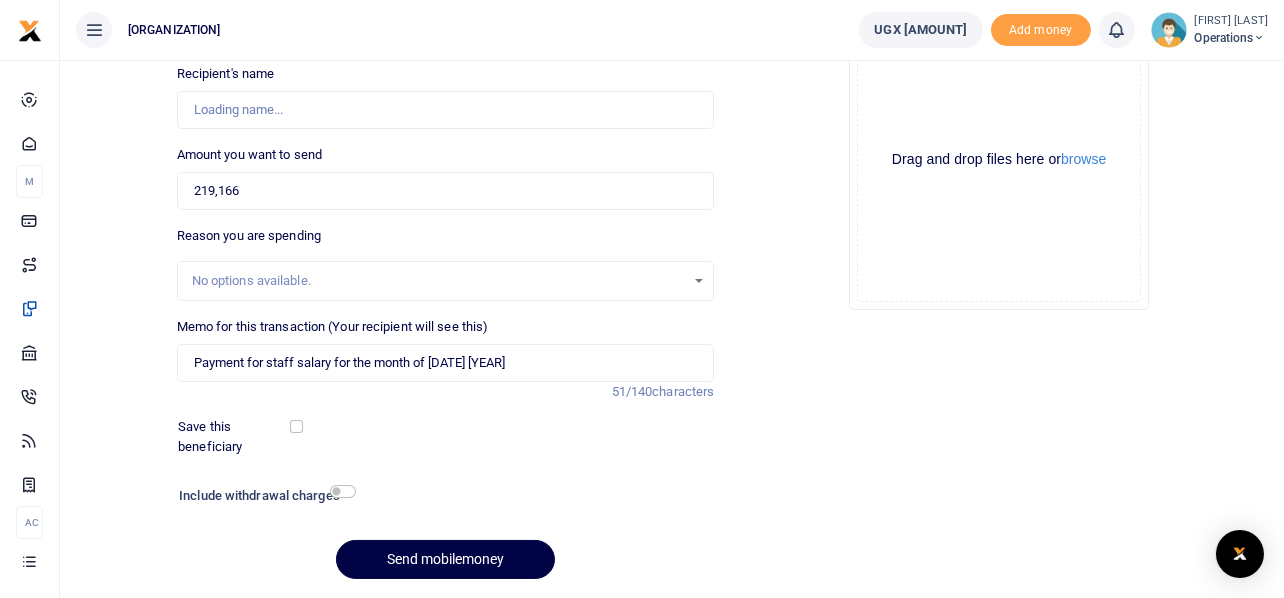 type on "256709435520" 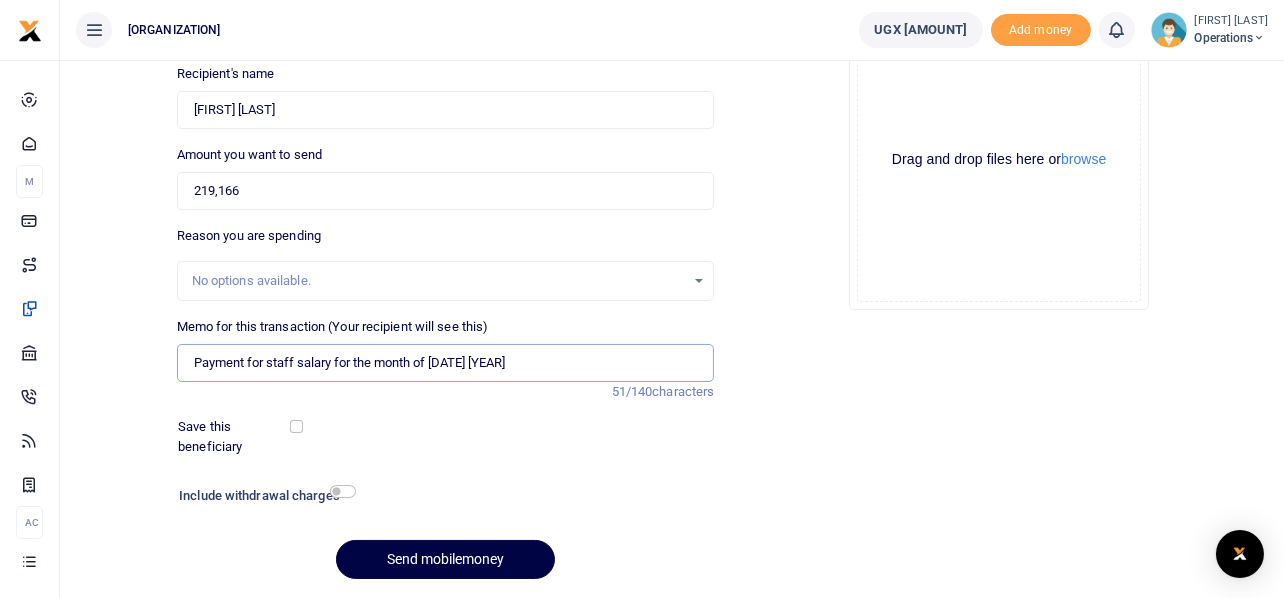 click on "Payment for staff salary for the month of June 2025" at bounding box center (446, 363) 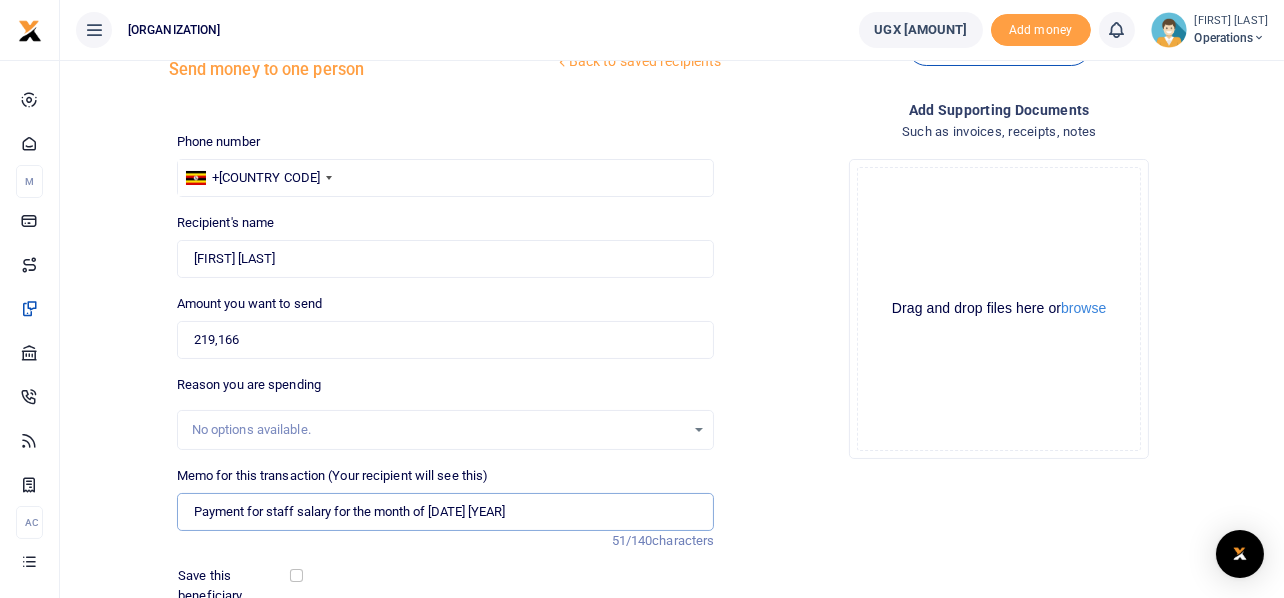 scroll, scrollTop: 73, scrollLeft: 0, axis: vertical 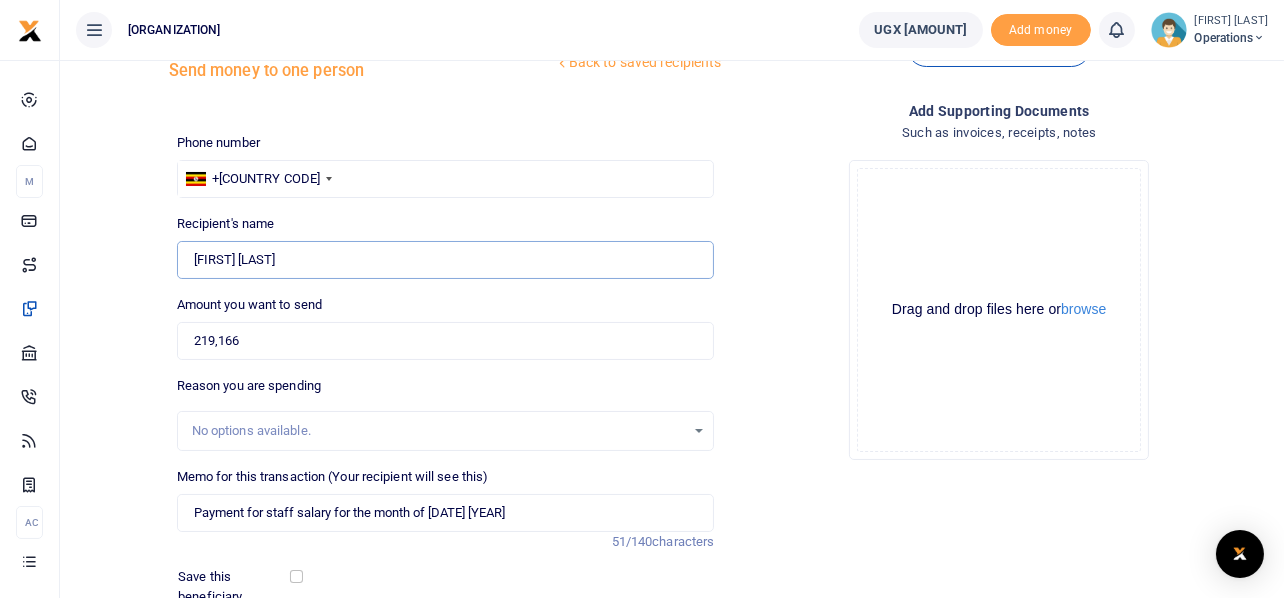 click on "Found" at bounding box center (446, 260) 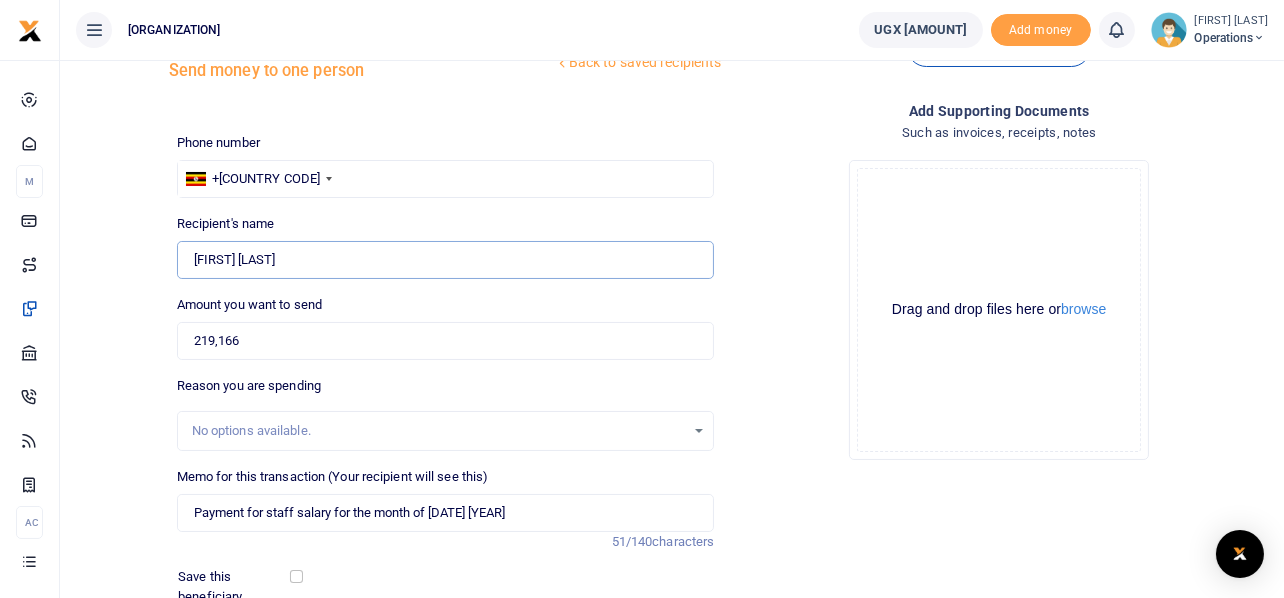 click on "Found" at bounding box center (446, 260) 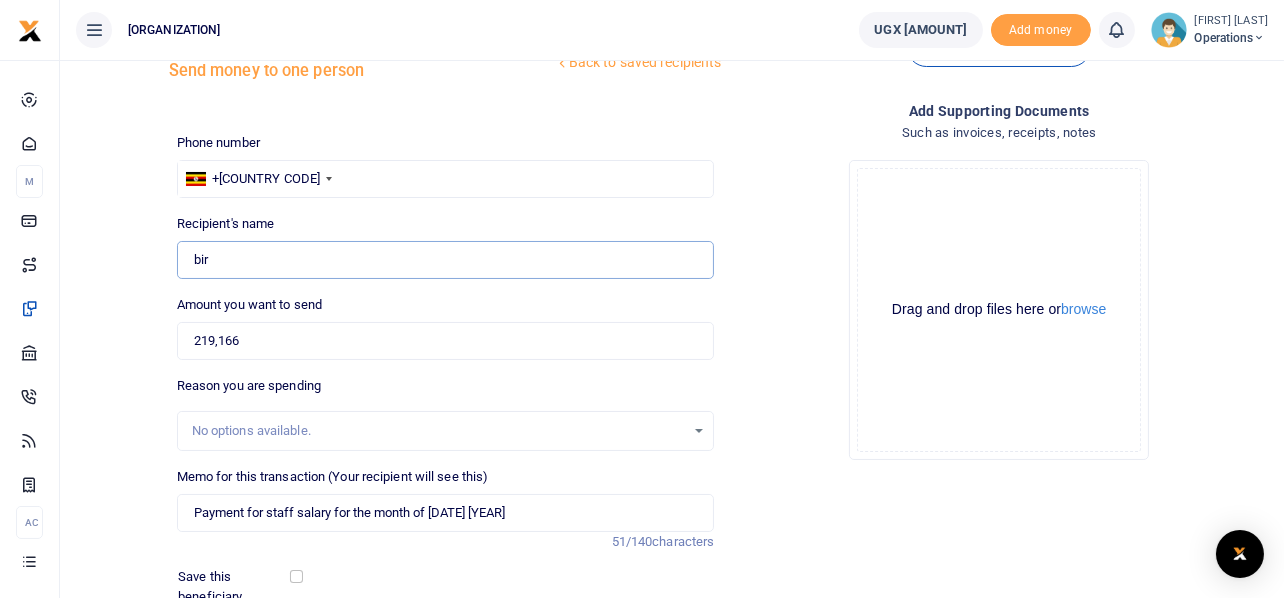 type on "Birungi Sarah" 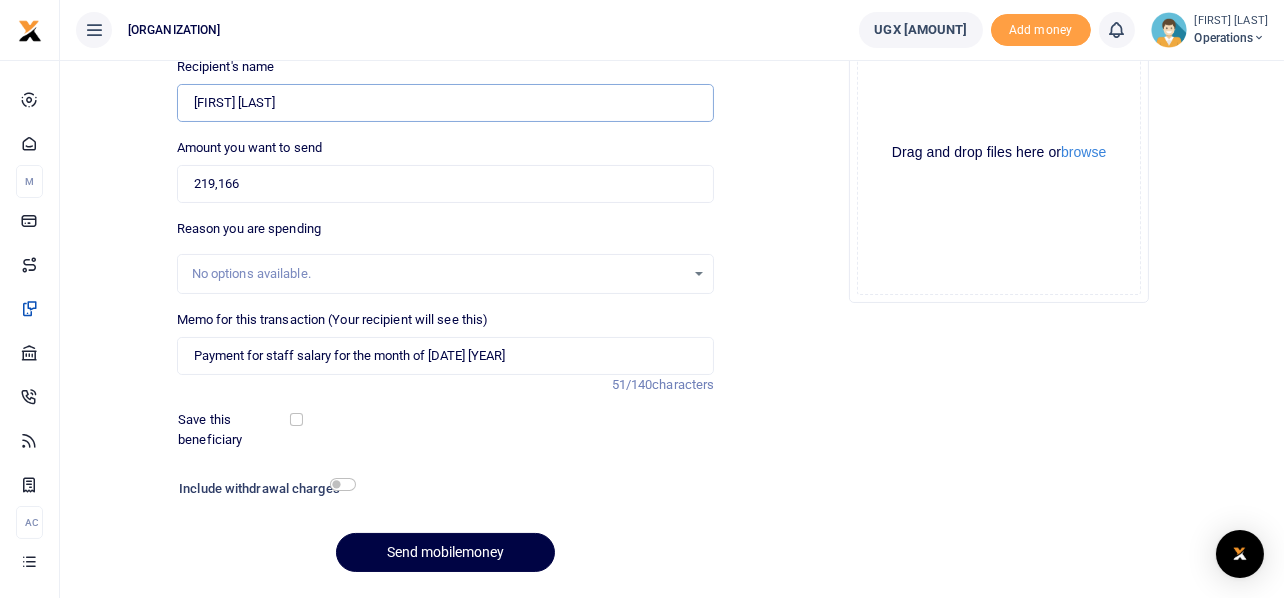 scroll, scrollTop: 231, scrollLeft: 0, axis: vertical 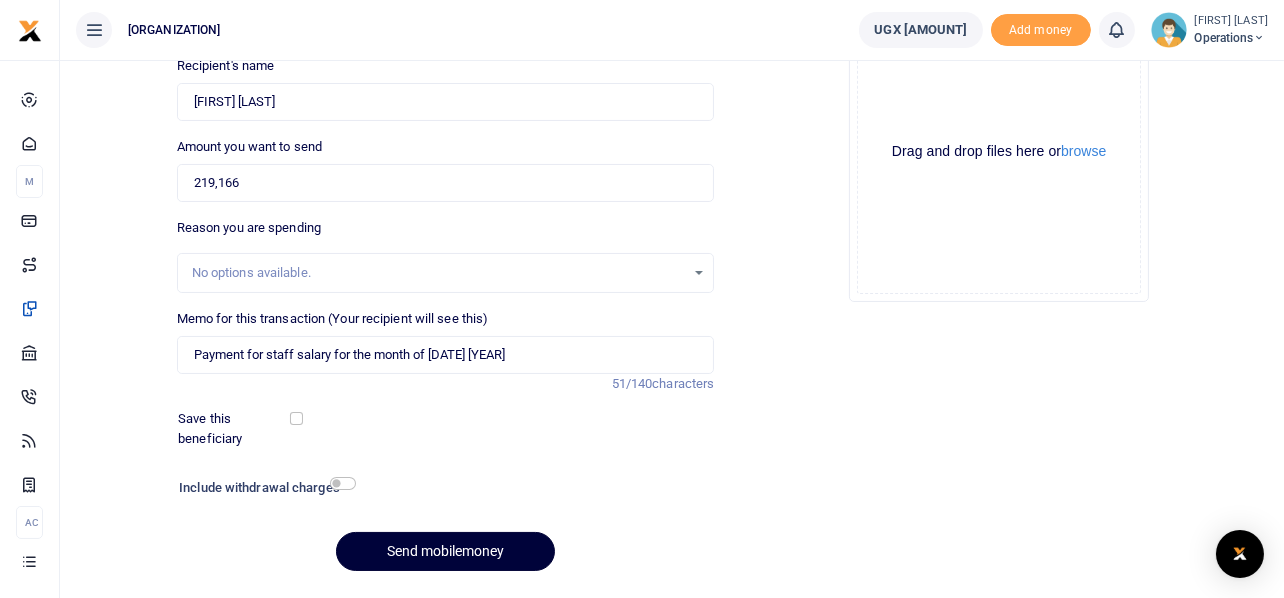 click on "Send mobilemoney" at bounding box center [445, 551] 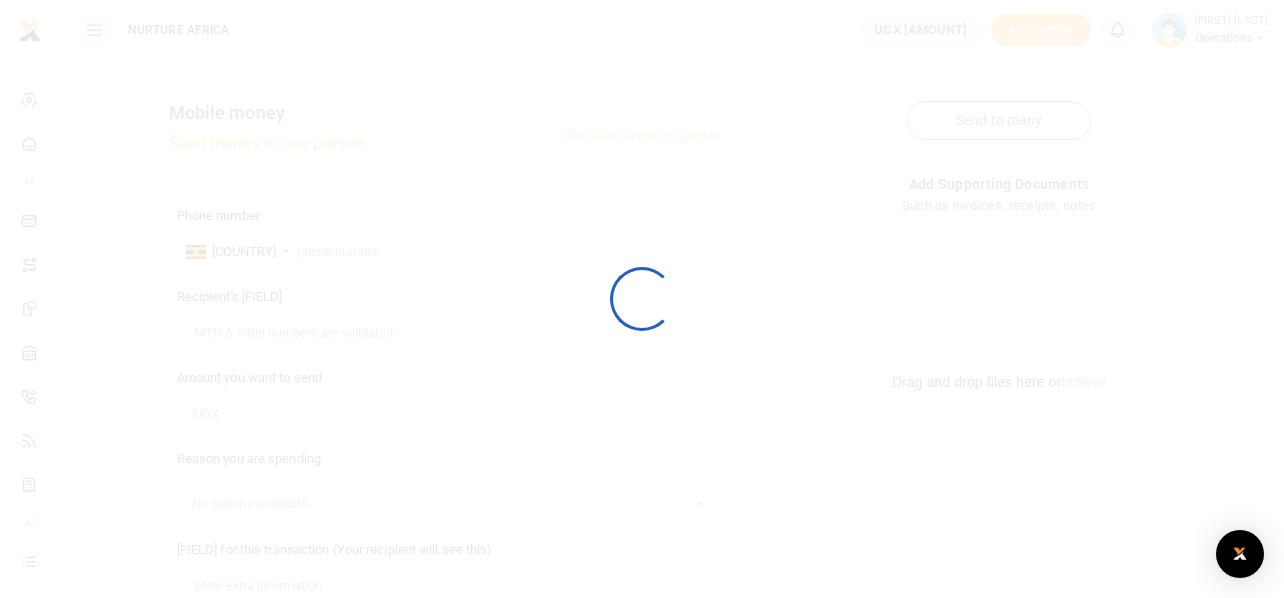 scroll, scrollTop: 231, scrollLeft: 0, axis: vertical 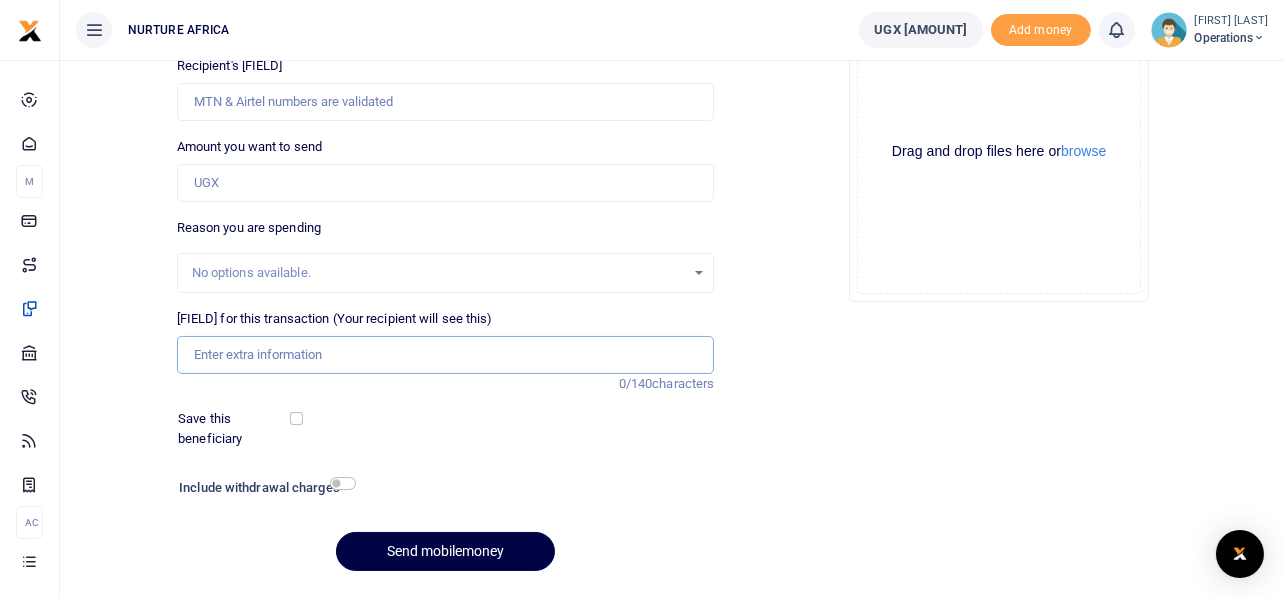 click on "Memo for this transaction (Your recipient will see this)" at bounding box center (446, 355) 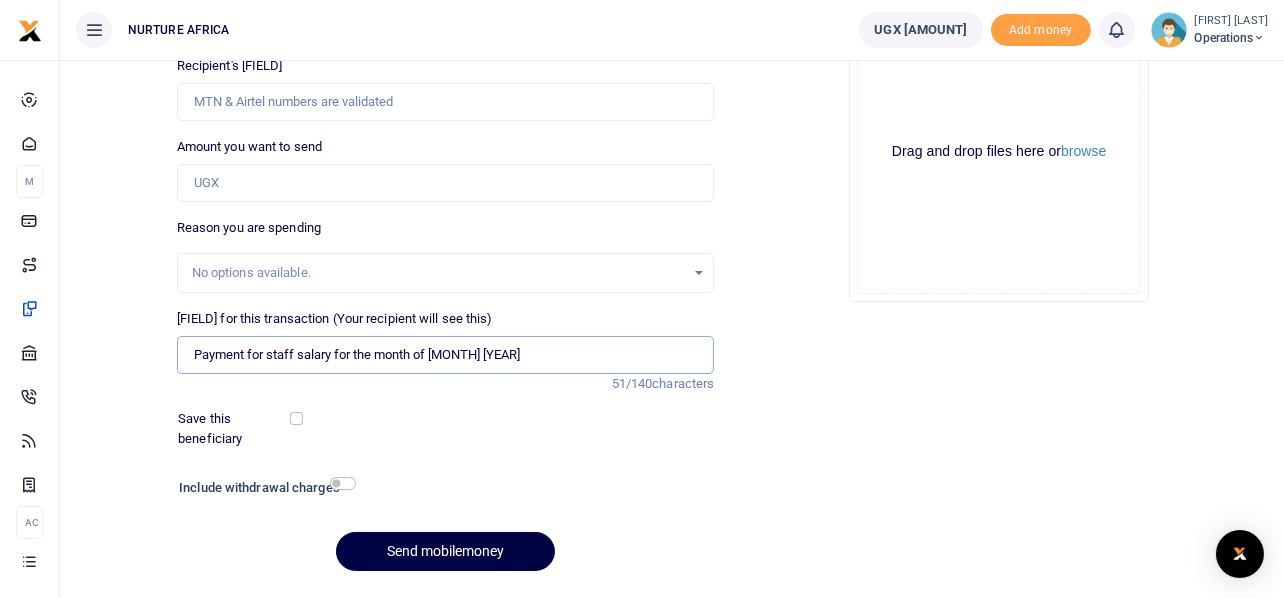 type on "Payment for staff salary for the month of [DATE] [YEAR]" 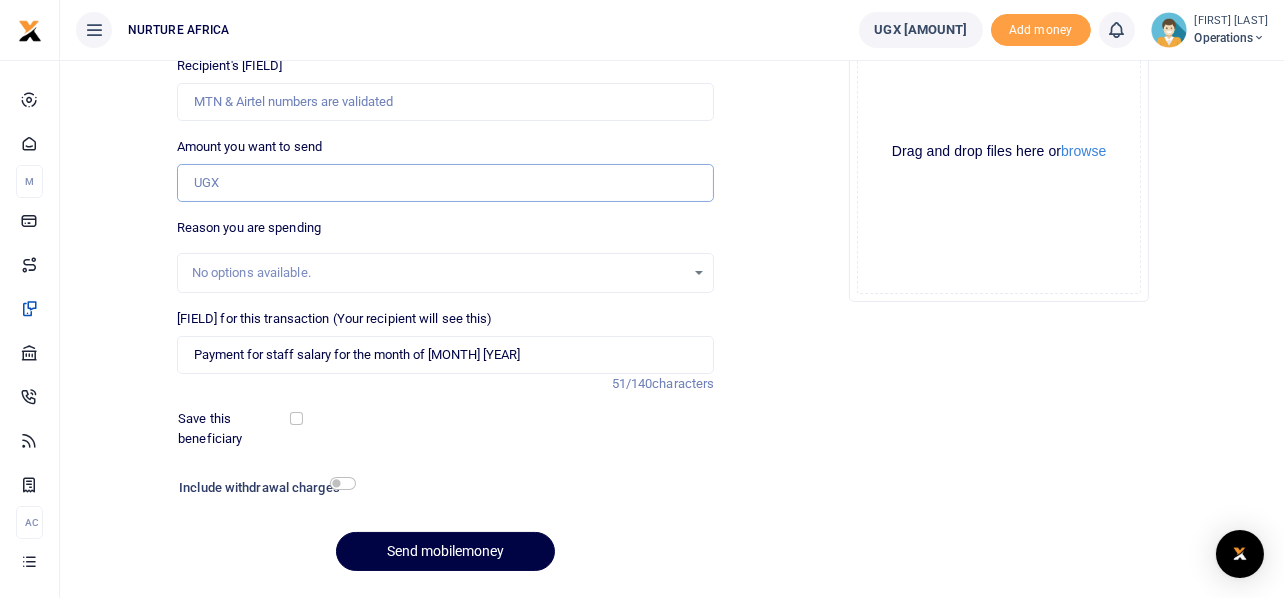 click on "Amount you want to send" at bounding box center (446, 183) 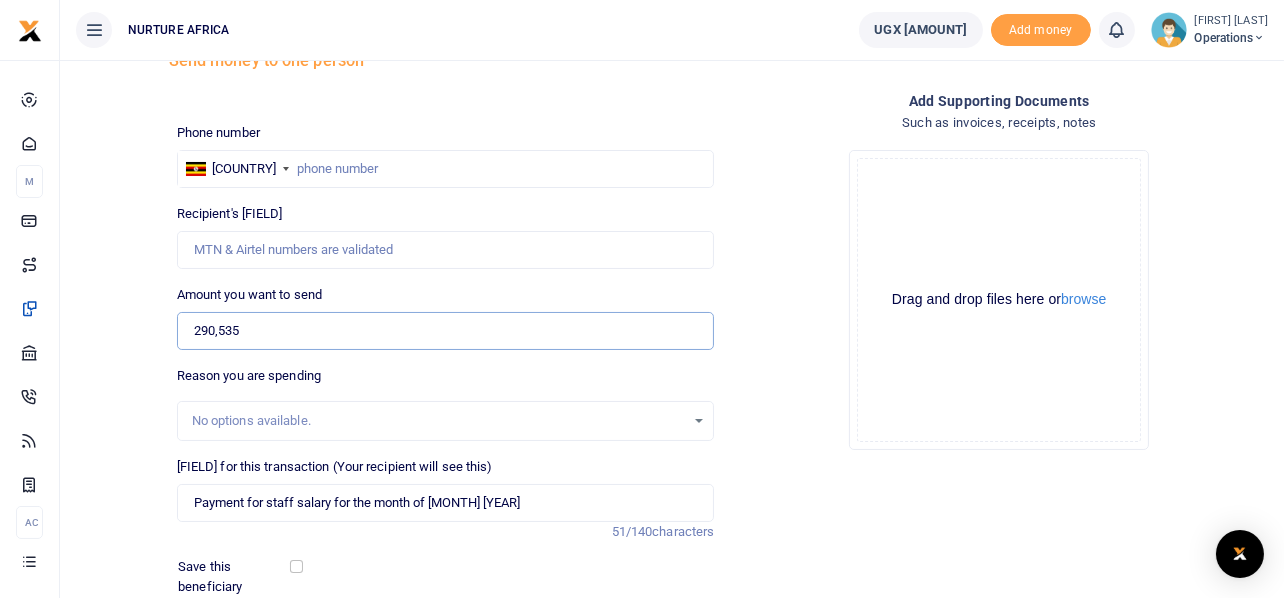 scroll, scrollTop: 61, scrollLeft: 0, axis: vertical 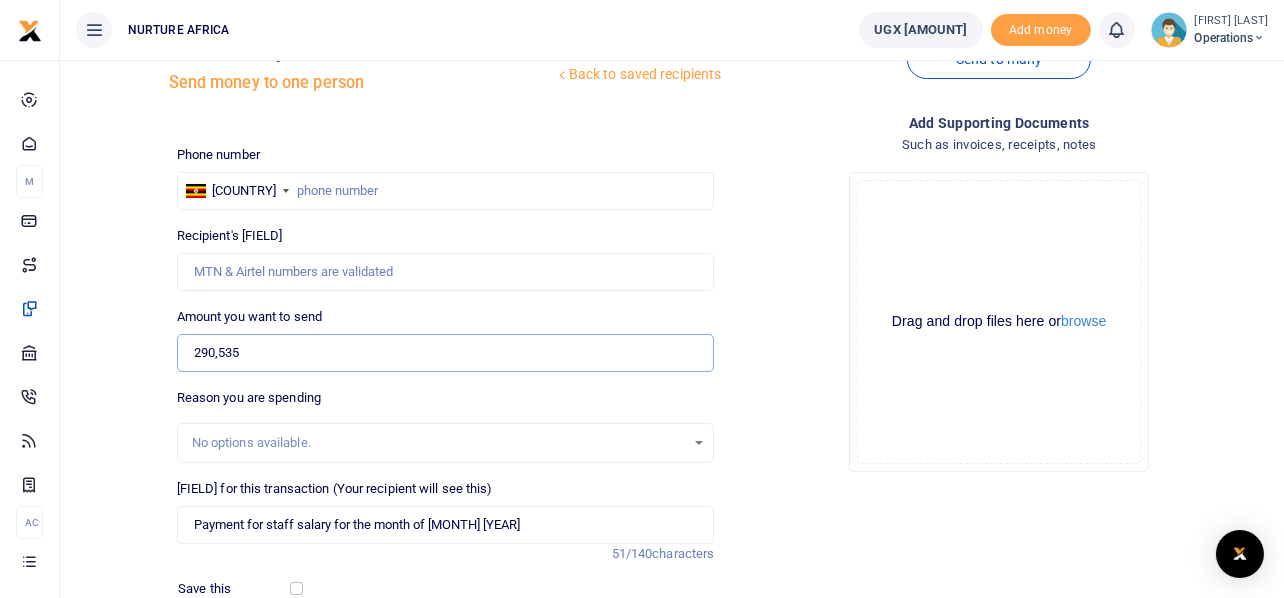 type on "290,535" 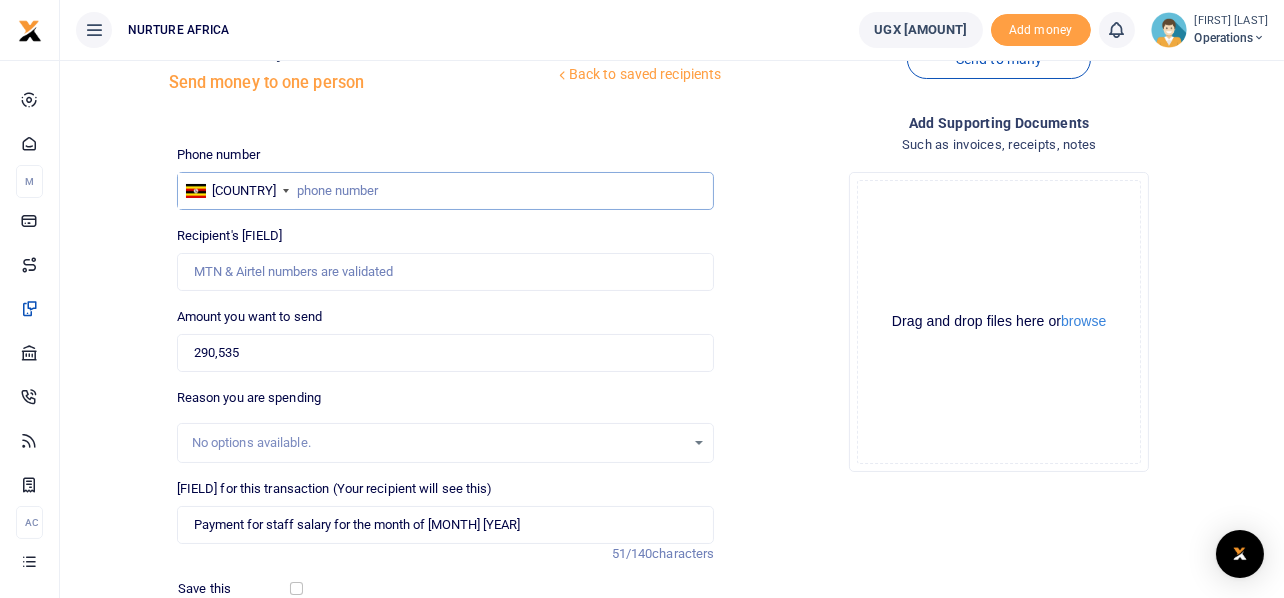 click at bounding box center (446, 191) 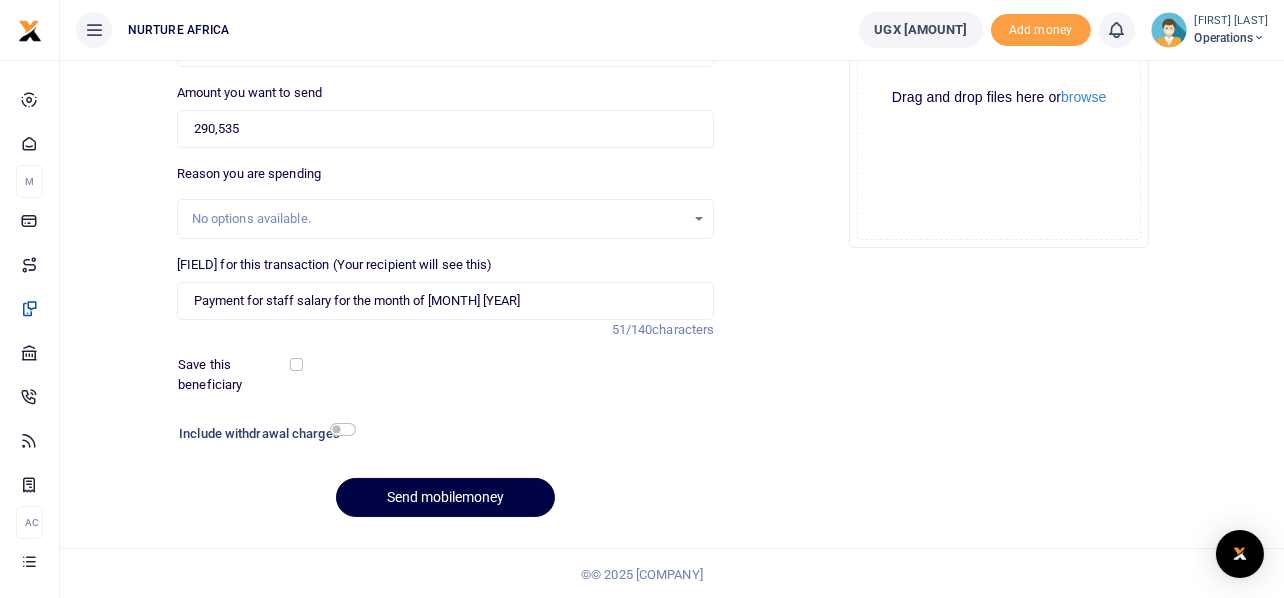 scroll, scrollTop: 287, scrollLeft: 0, axis: vertical 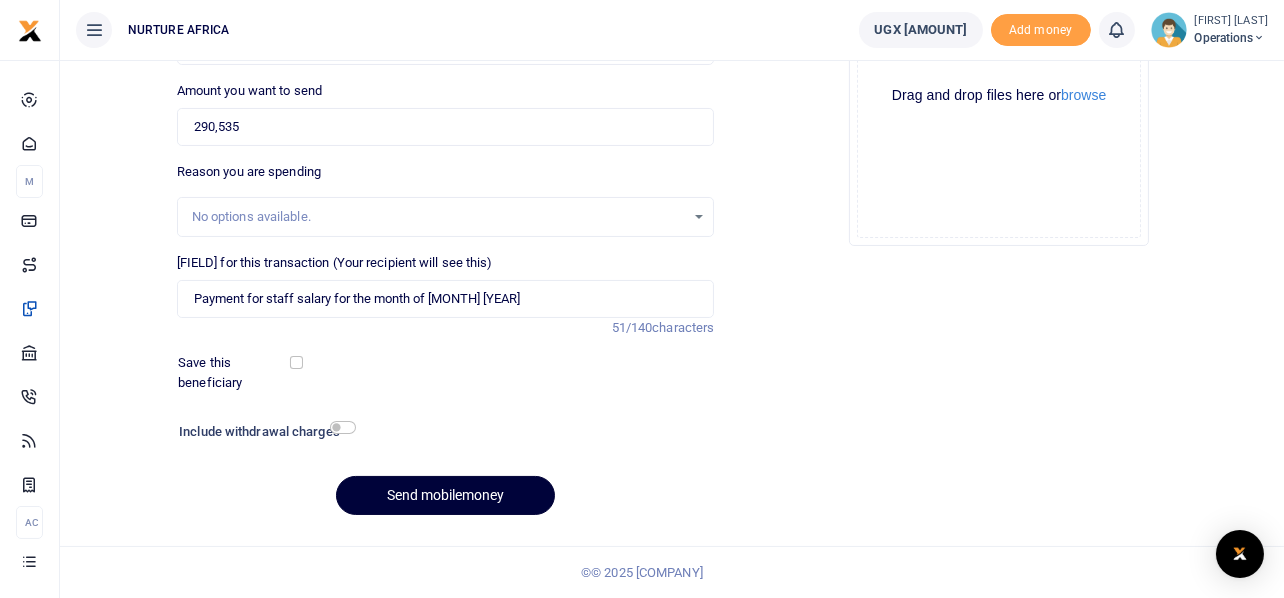 type on "744250451" 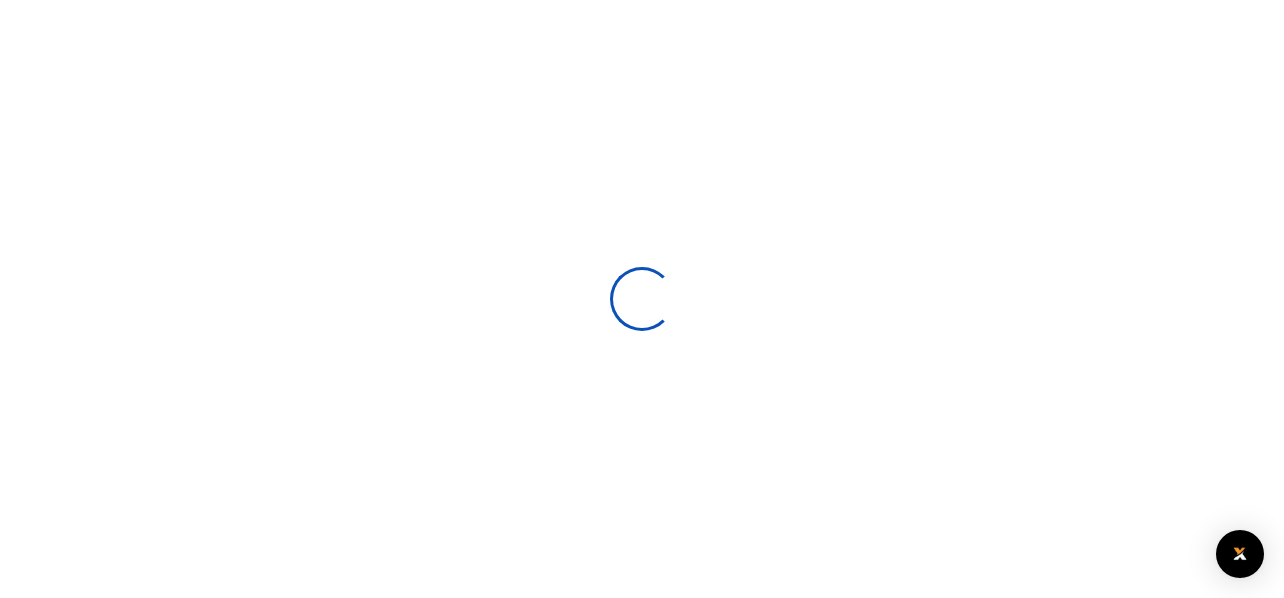 scroll, scrollTop: 285, scrollLeft: 0, axis: vertical 